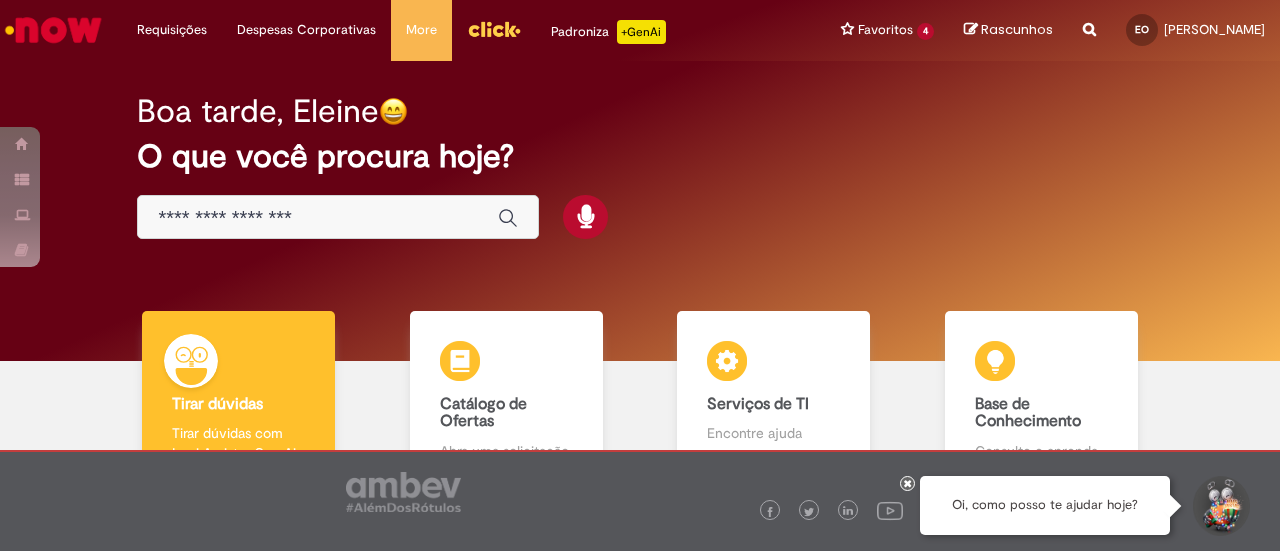 scroll, scrollTop: 0, scrollLeft: 0, axis: both 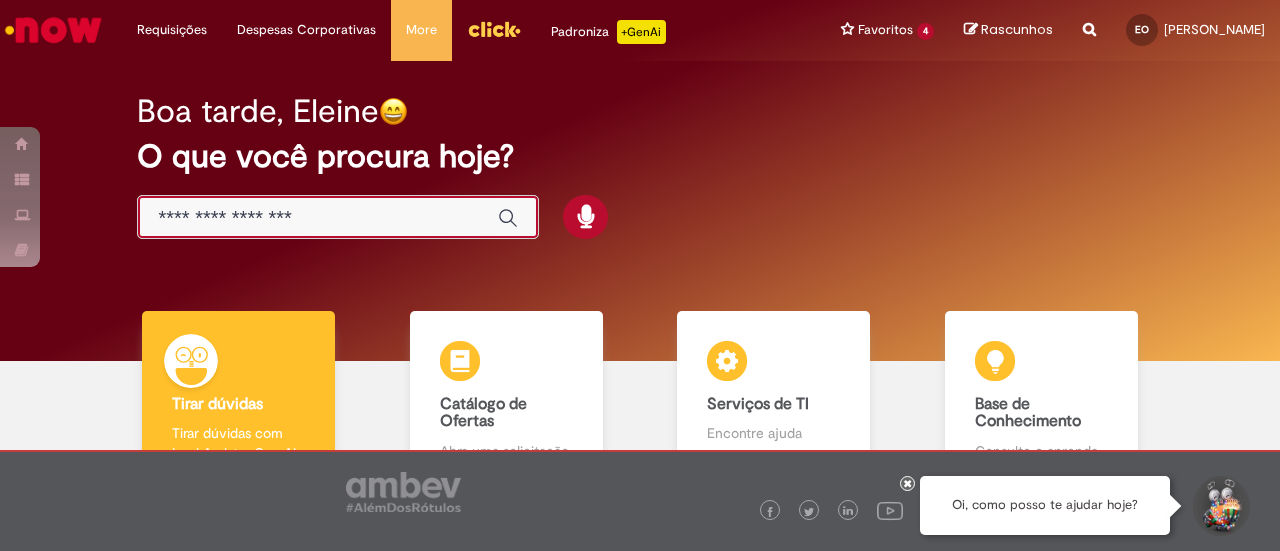 click at bounding box center [318, 218] 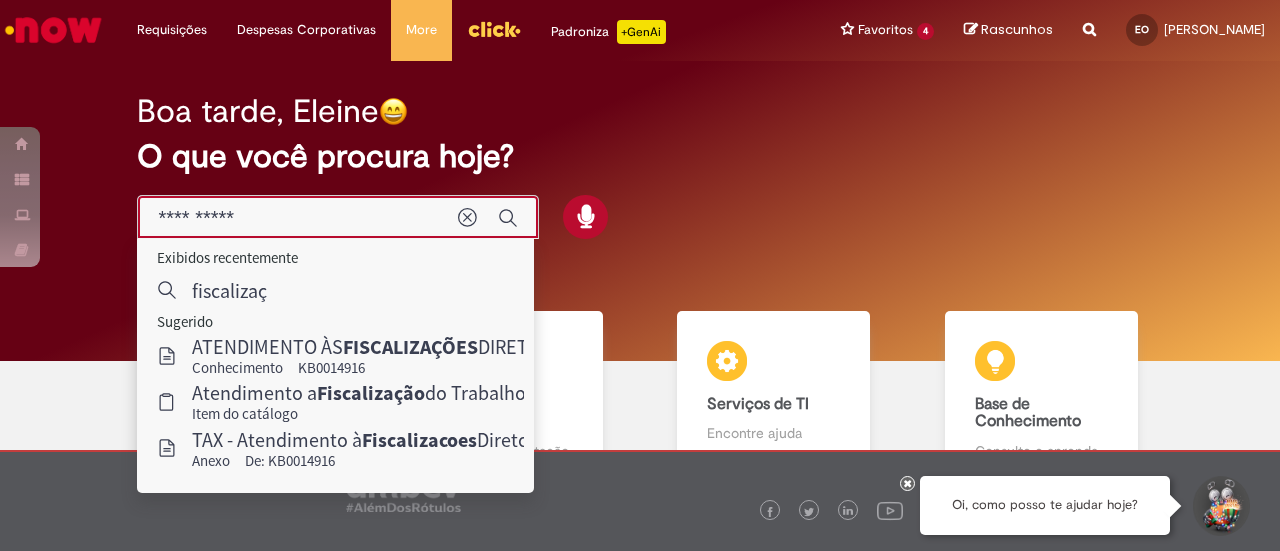 type on "**********" 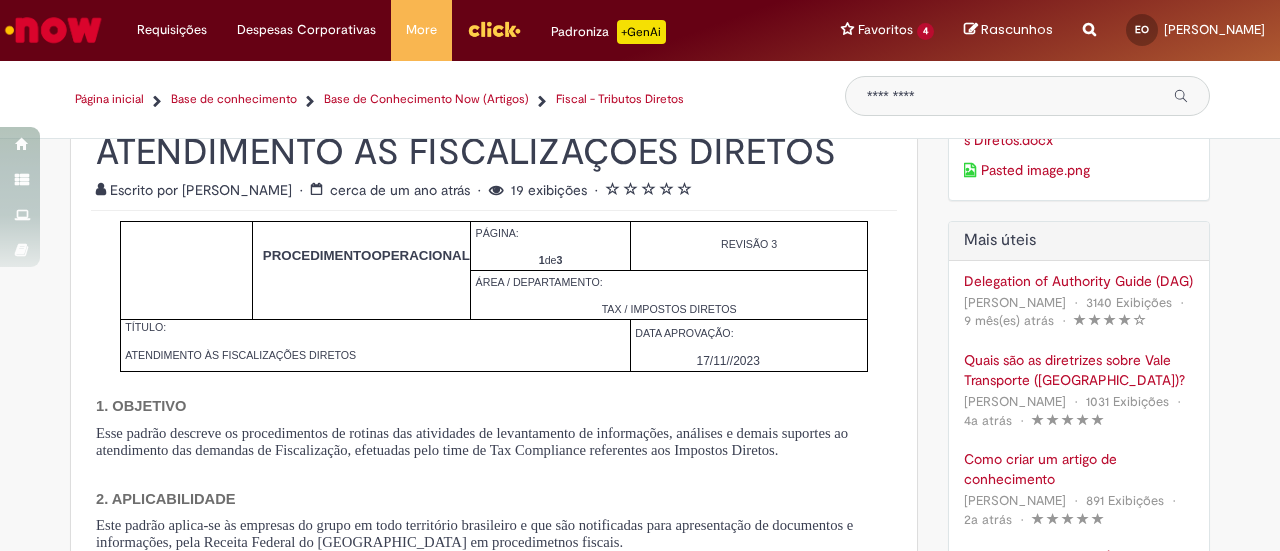 scroll, scrollTop: 0, scrollLeft: 0, axis: both 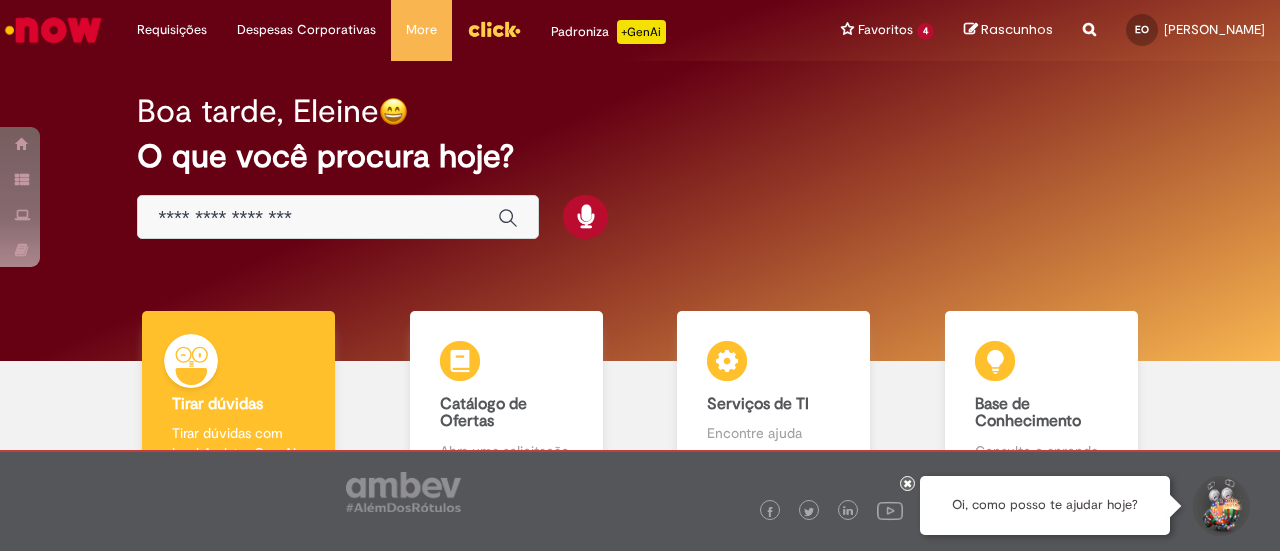 click at bounding box center (318, 218) 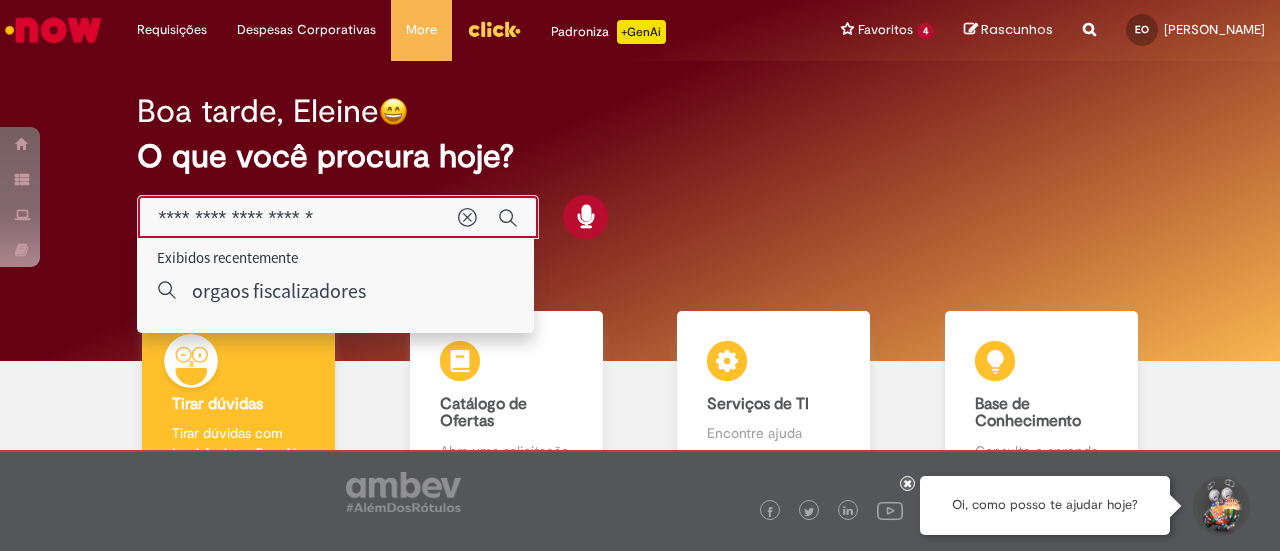 type on "**********" 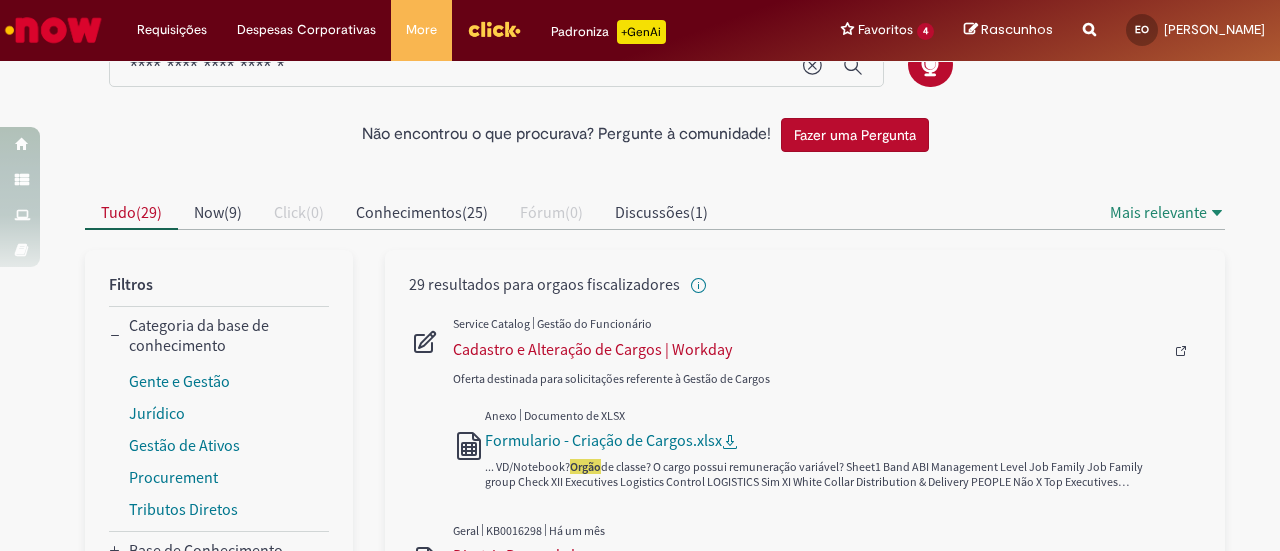 scroll, scrollTop: 0, scrollLeft: 0, axis: both 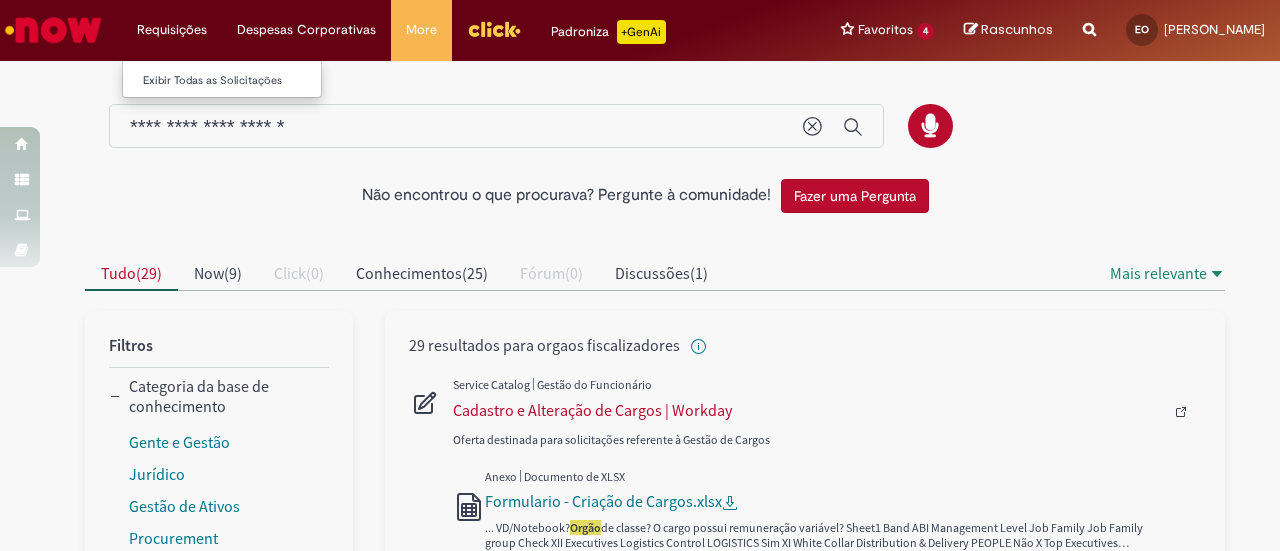 type 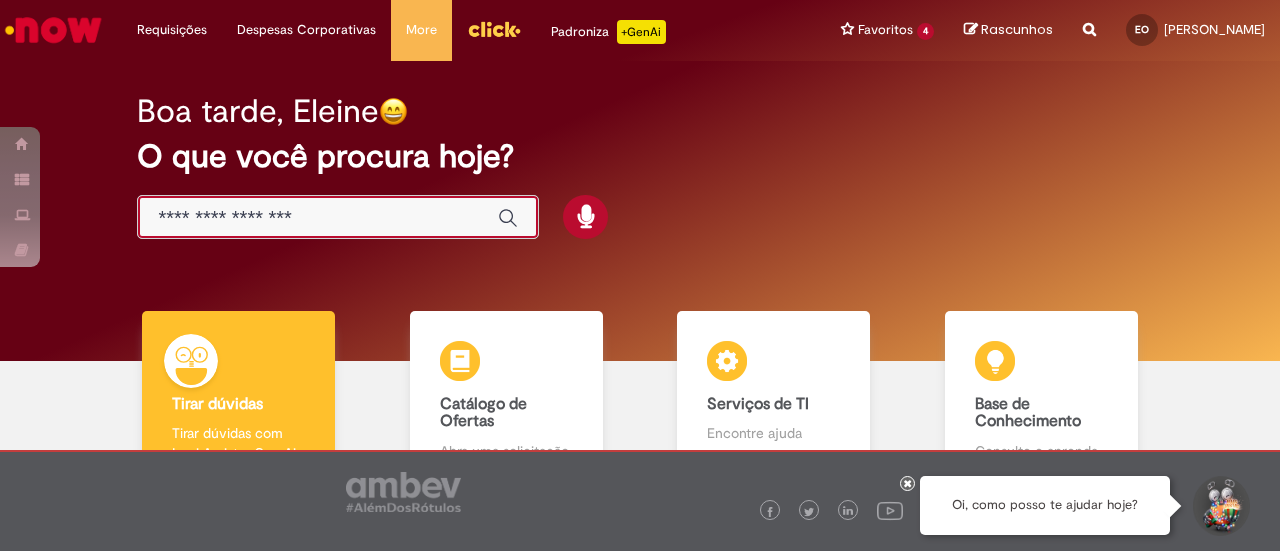 click at bounding box center [318, 218] 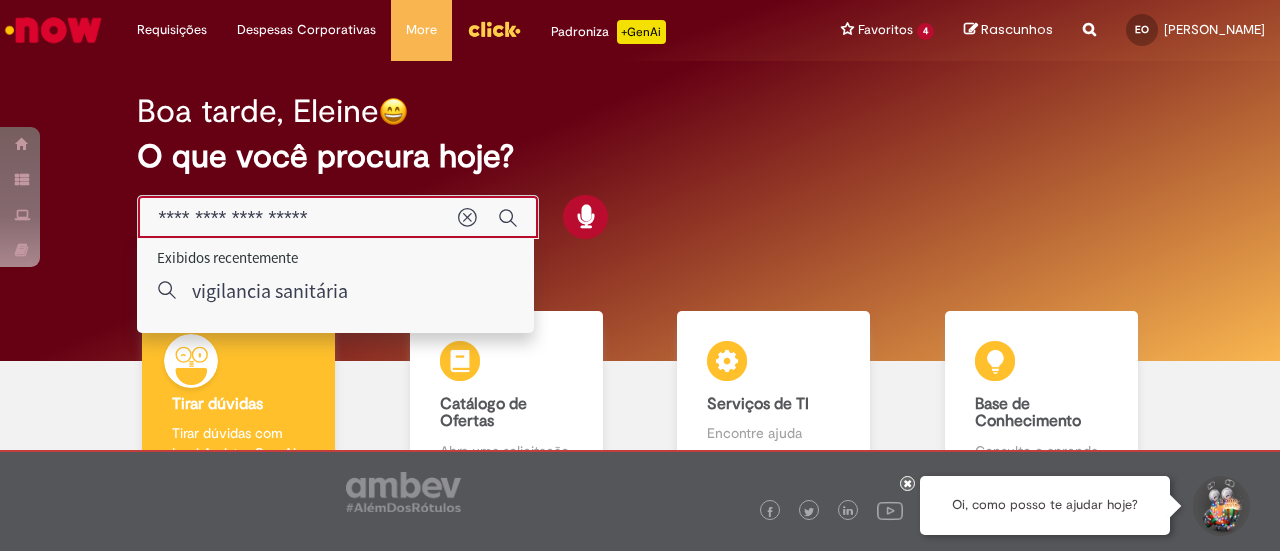type on "**********" 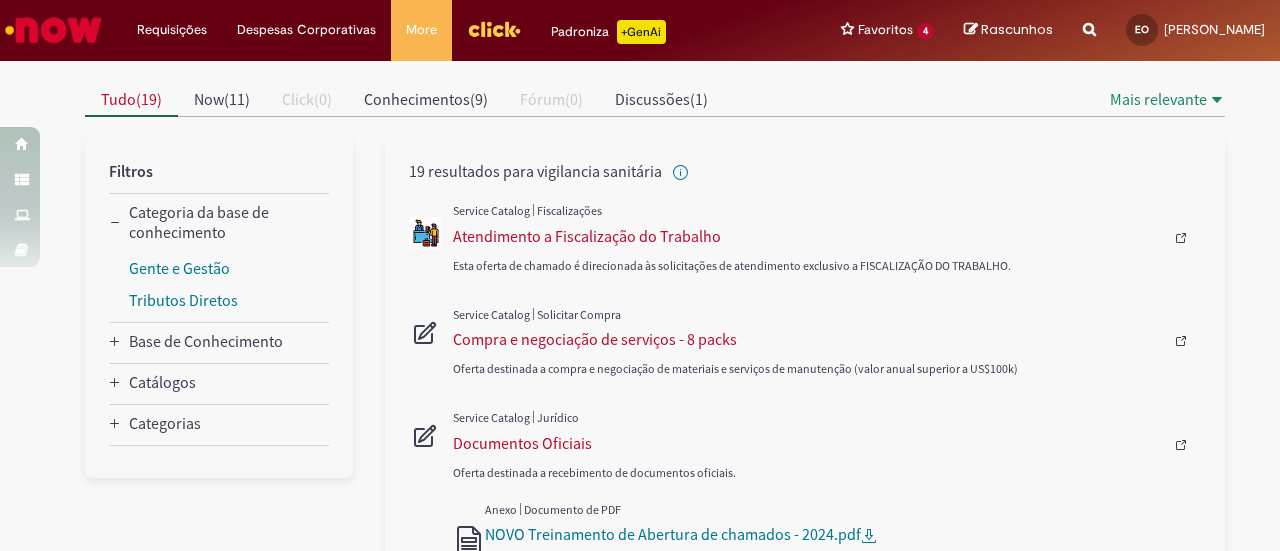 scroll, scrollTop: 200, scrollLeft: 0, axis: vertical 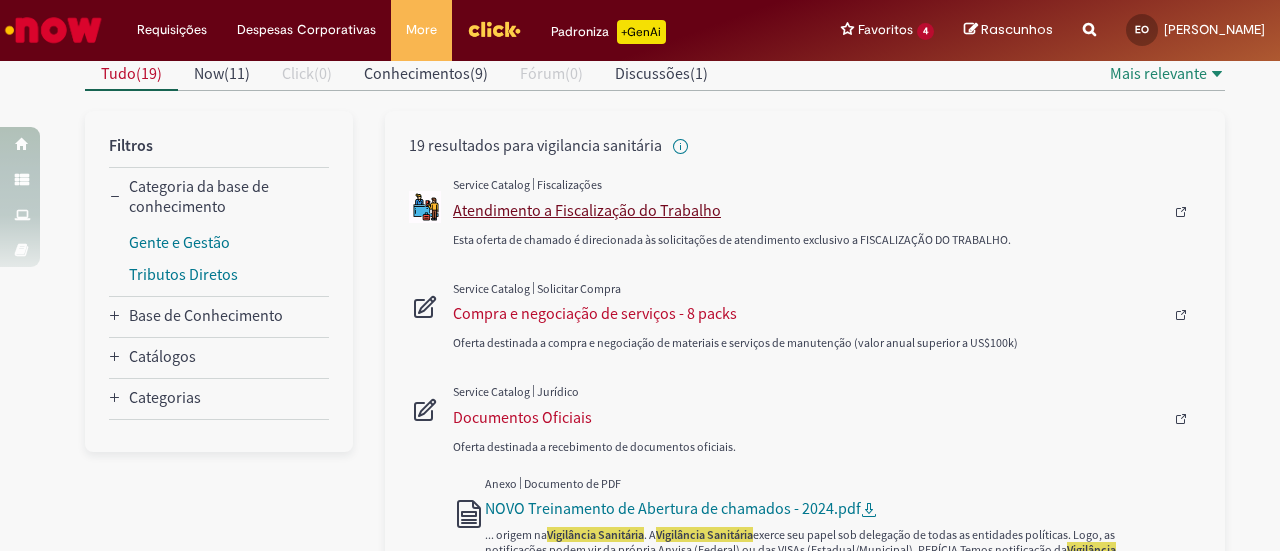click on "Atendimento a Fiscalização do Trabalho" at bounding box center (808, 210) 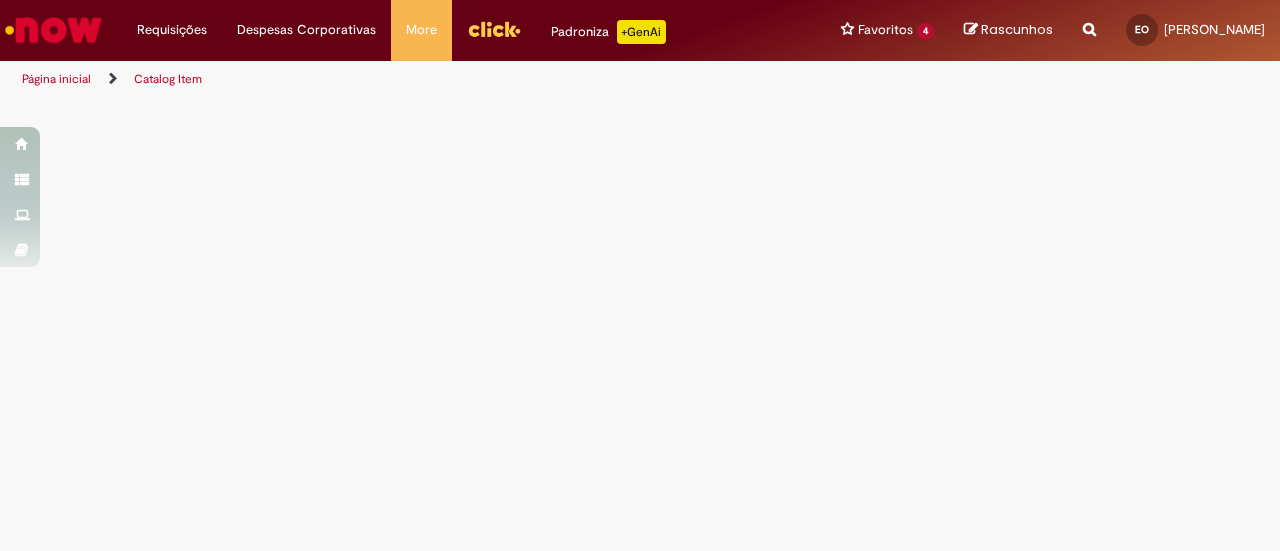 scroll, scrollTop: 0, scrollLeft: 0, axis: both 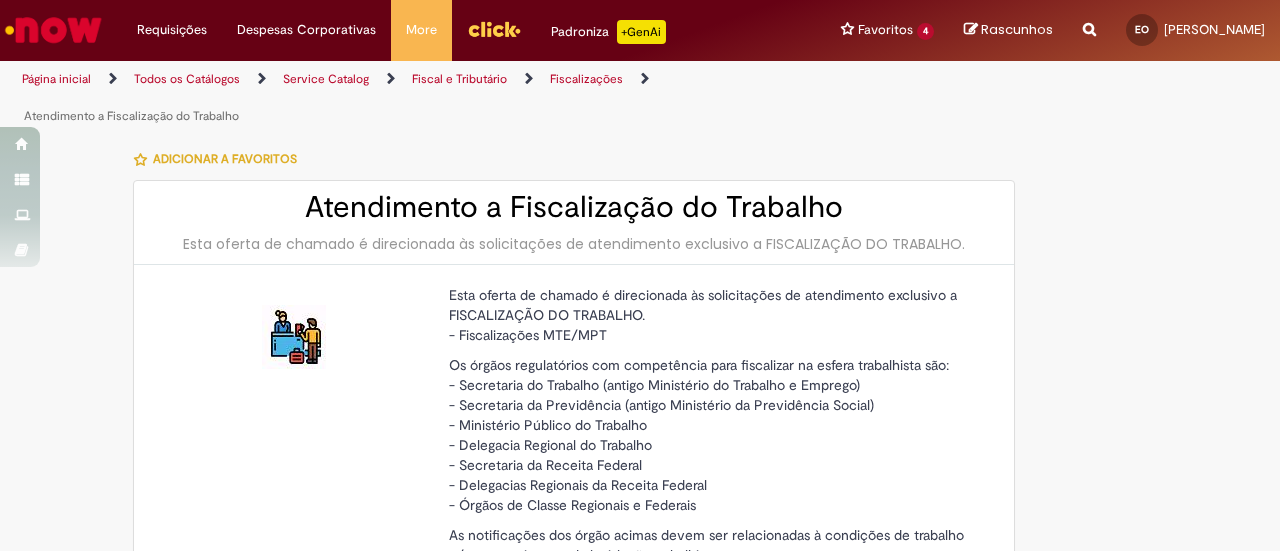 type on "********" 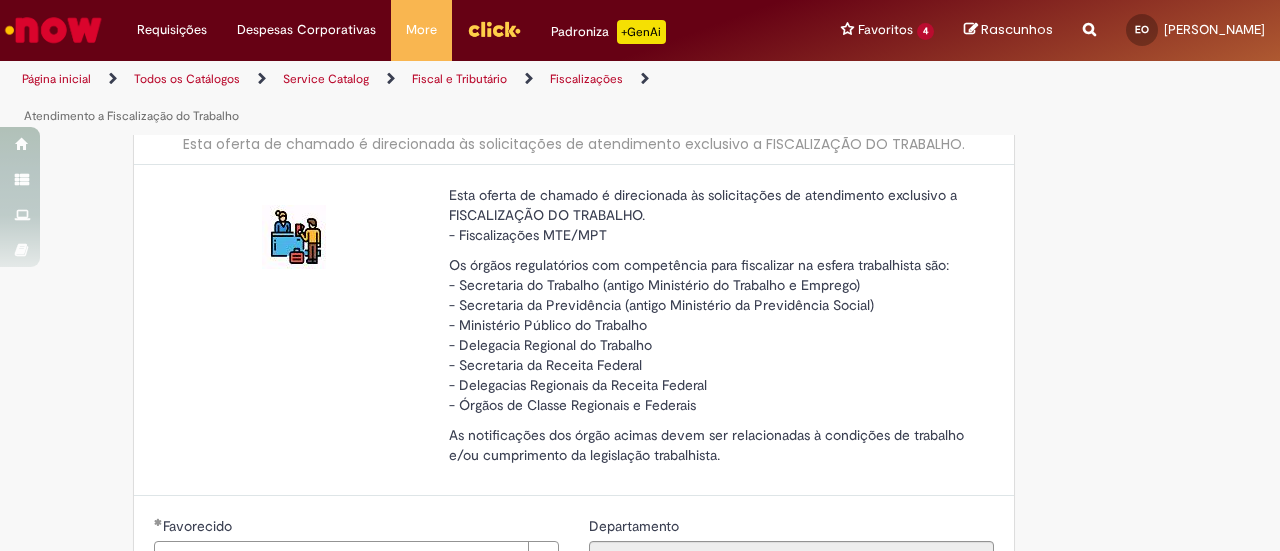 type on "**********" 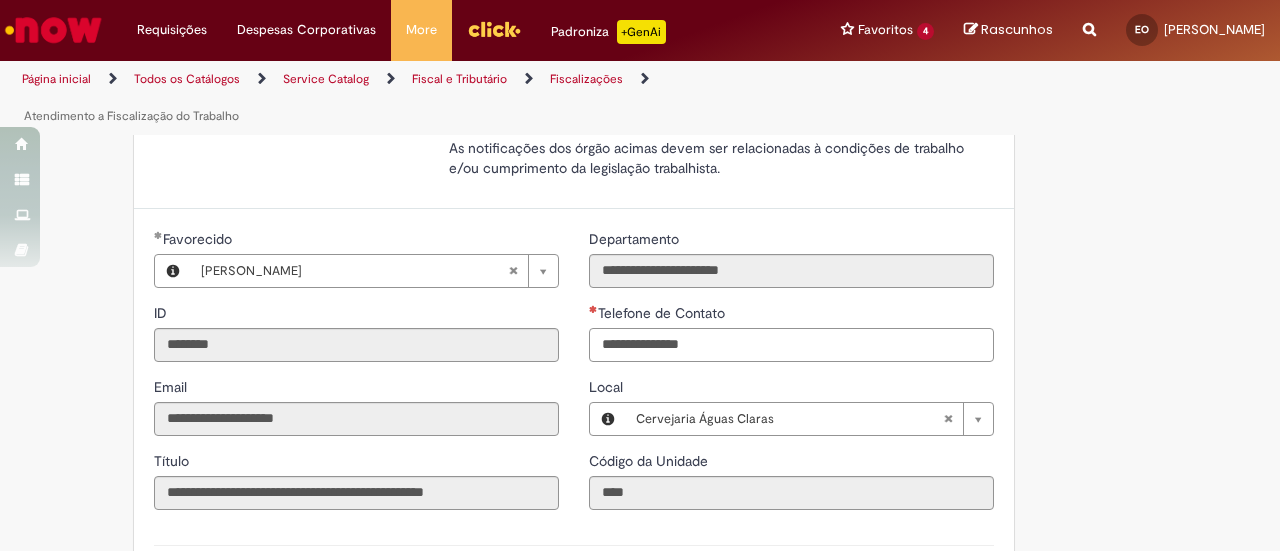 type 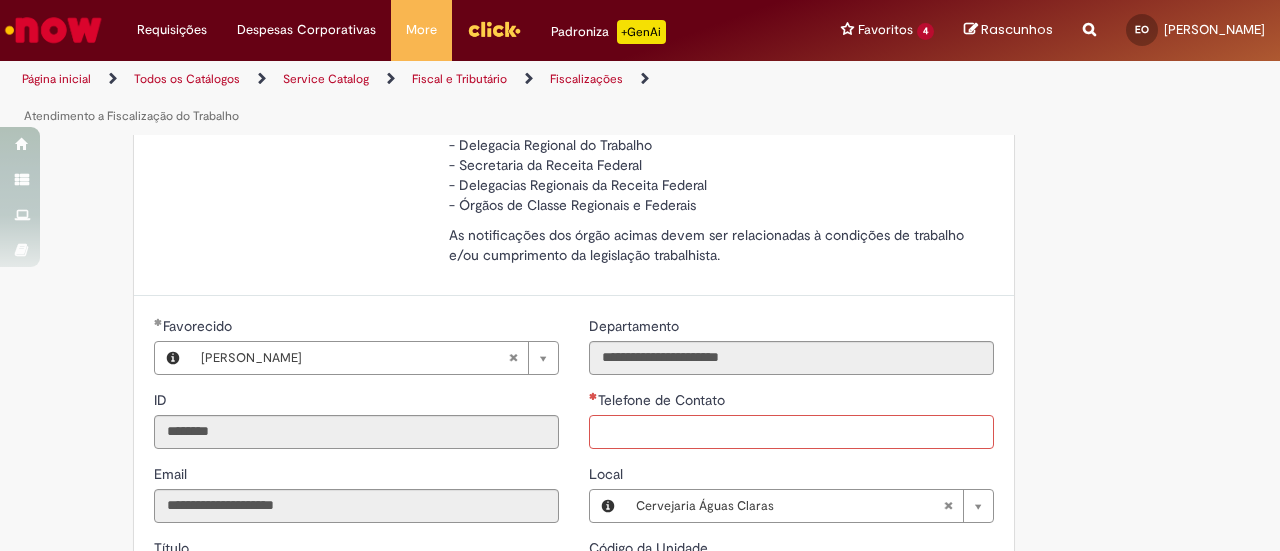 scroll, scrollTop: 100, scrollLeft: 0, axis: vertical 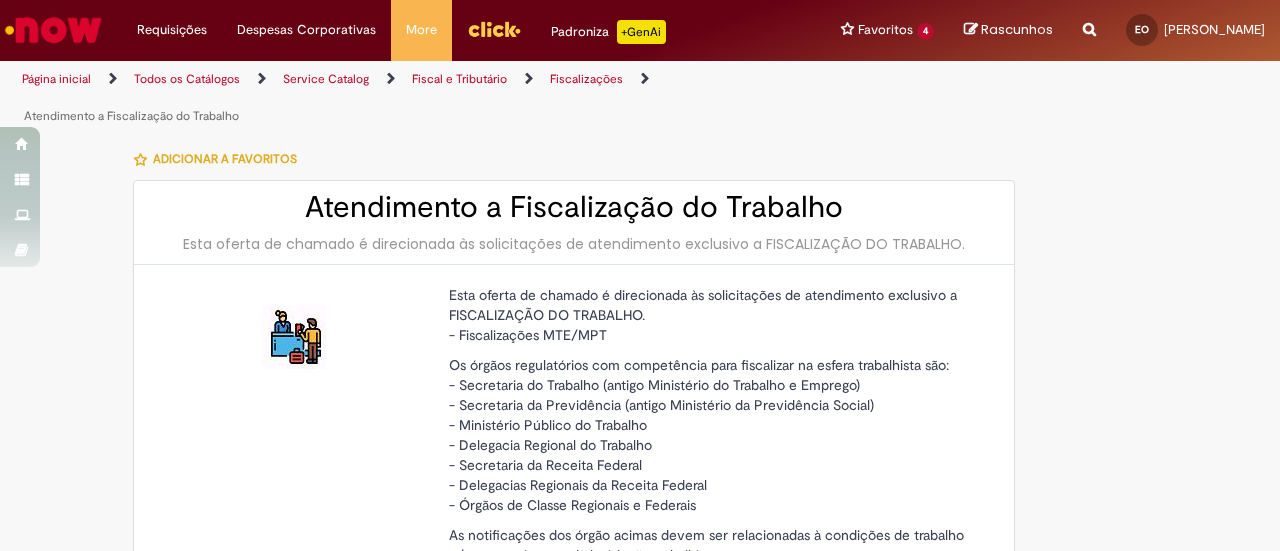 click on "Reportar problema
Artigos
Não encontrou base de conhecimento
Catálogo
Não foram encontradas ofertas
Comunidade
Nenhum resultado encontrado na comunidade" at bounding box center (1089, 30) 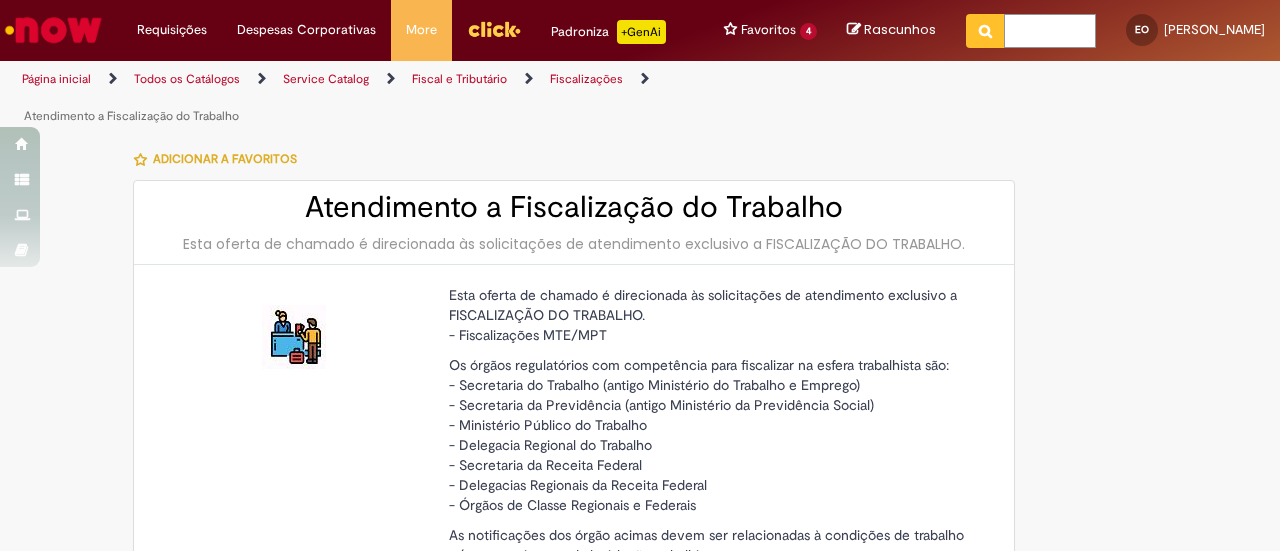 click at bounding box center (1050, 31) 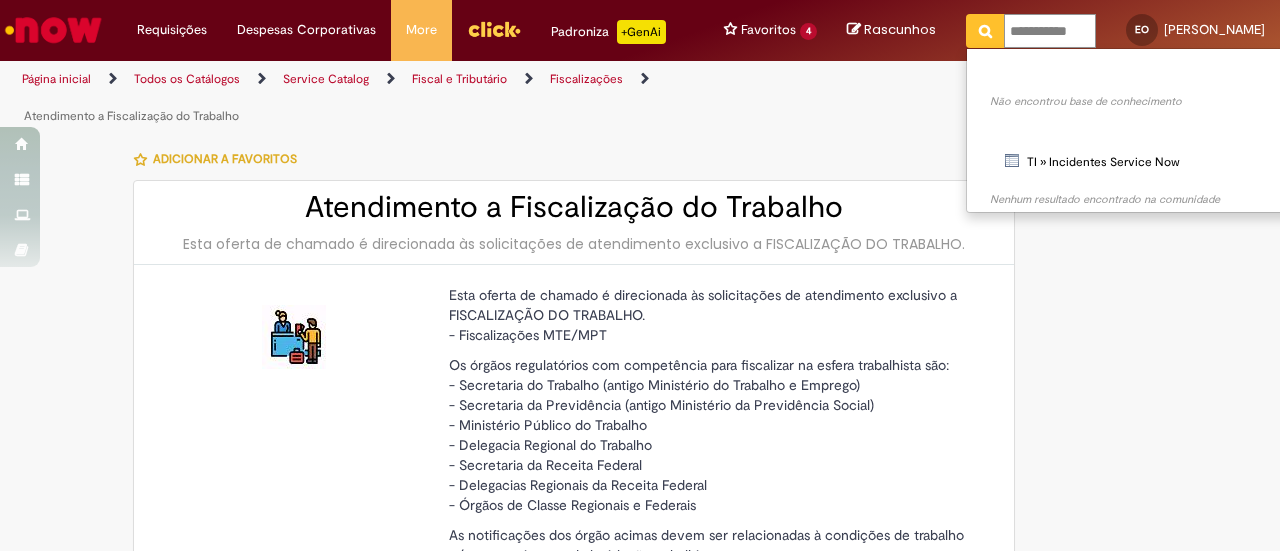 type on "**********" 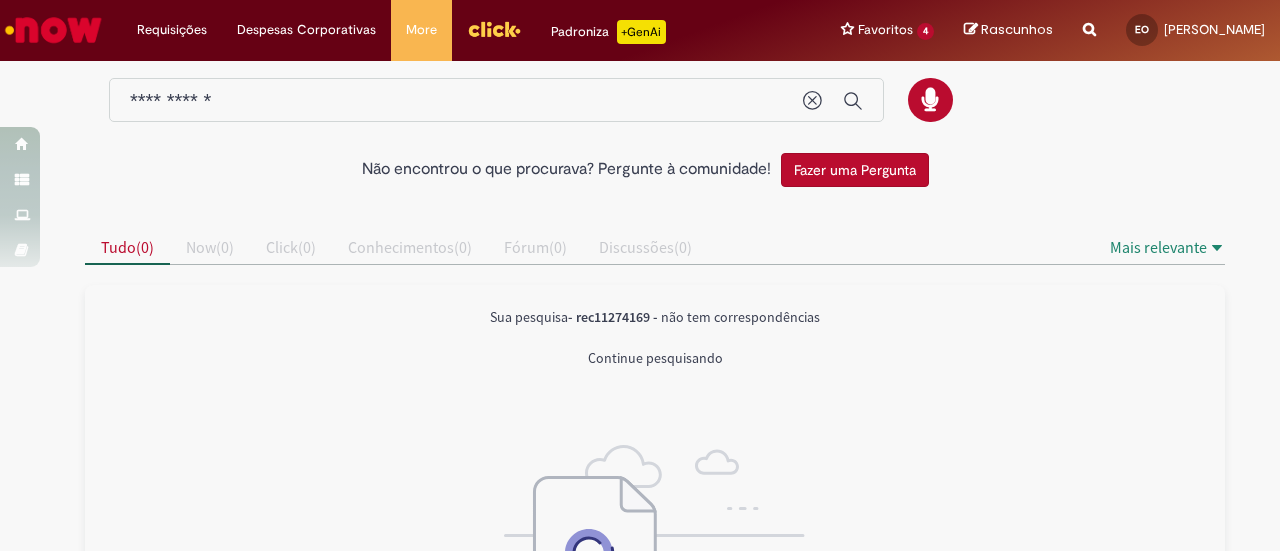 scroll, scrollTop: 0, scrollLeft: 0, axis: both 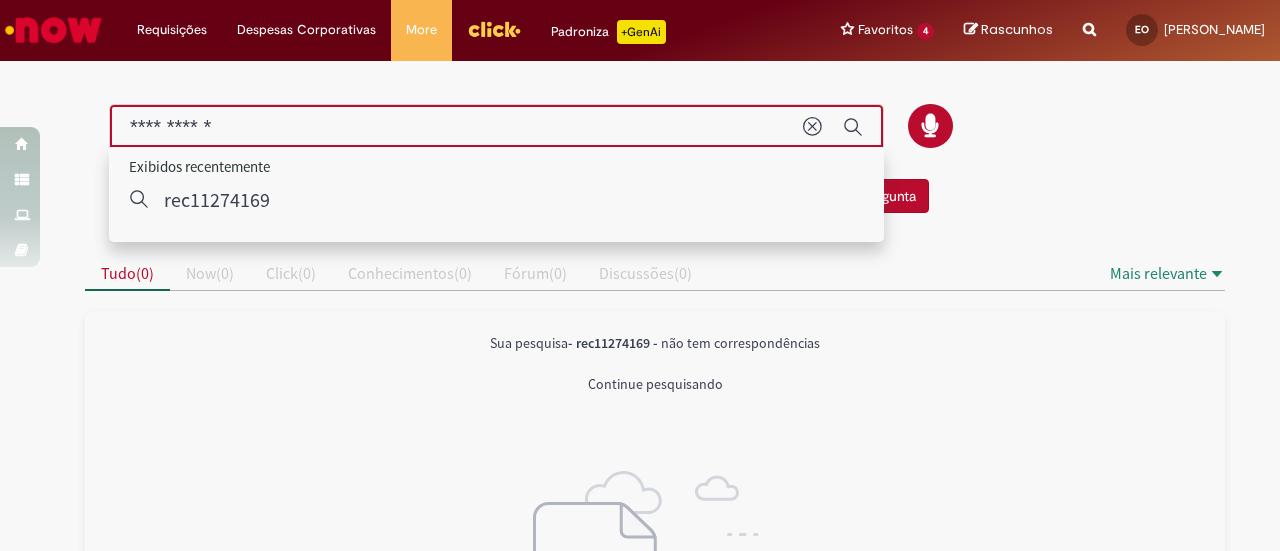 drag, startPoint x: 584, startPoint y: 132, endPoint x: 52, endPoint y: 58, distance: 537.12195 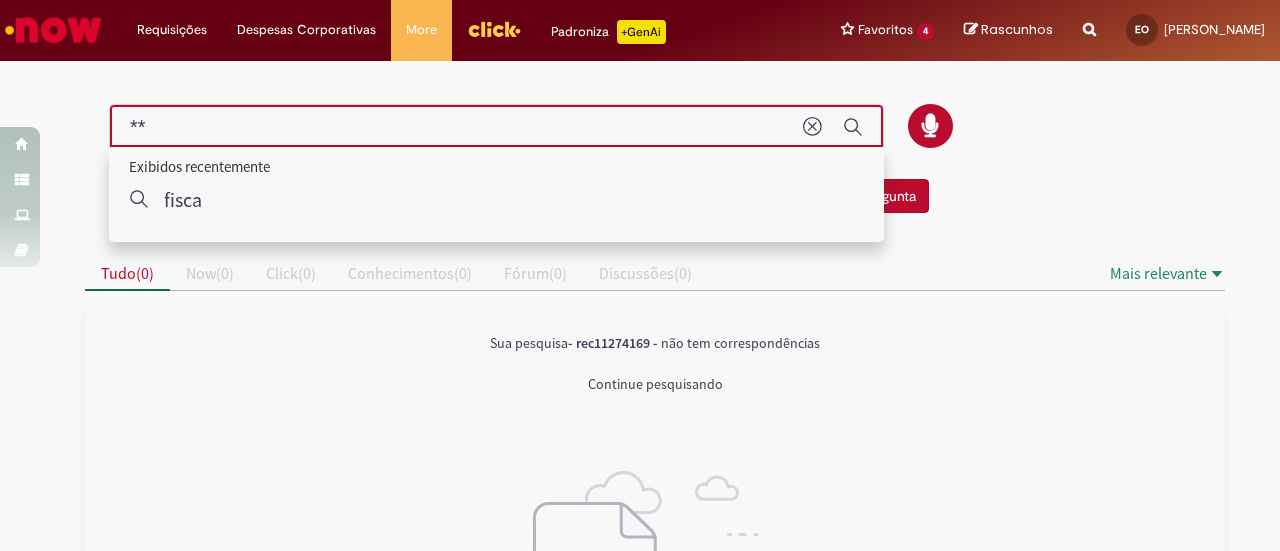 type on "*" 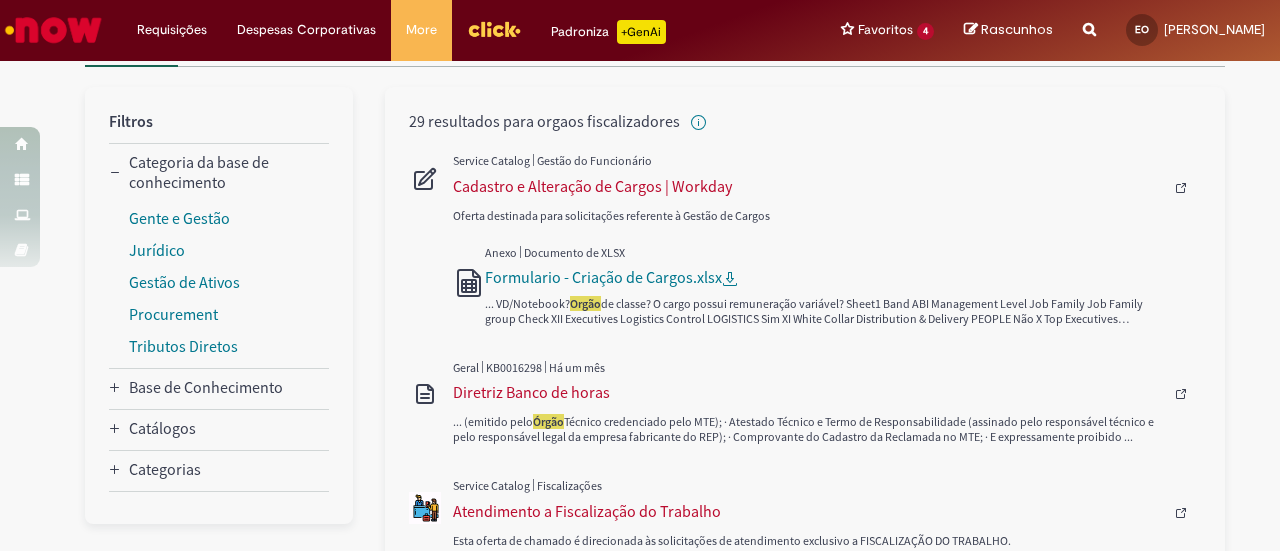 scroll, scrollTop: 0, scrollLeft: 0, axis: both 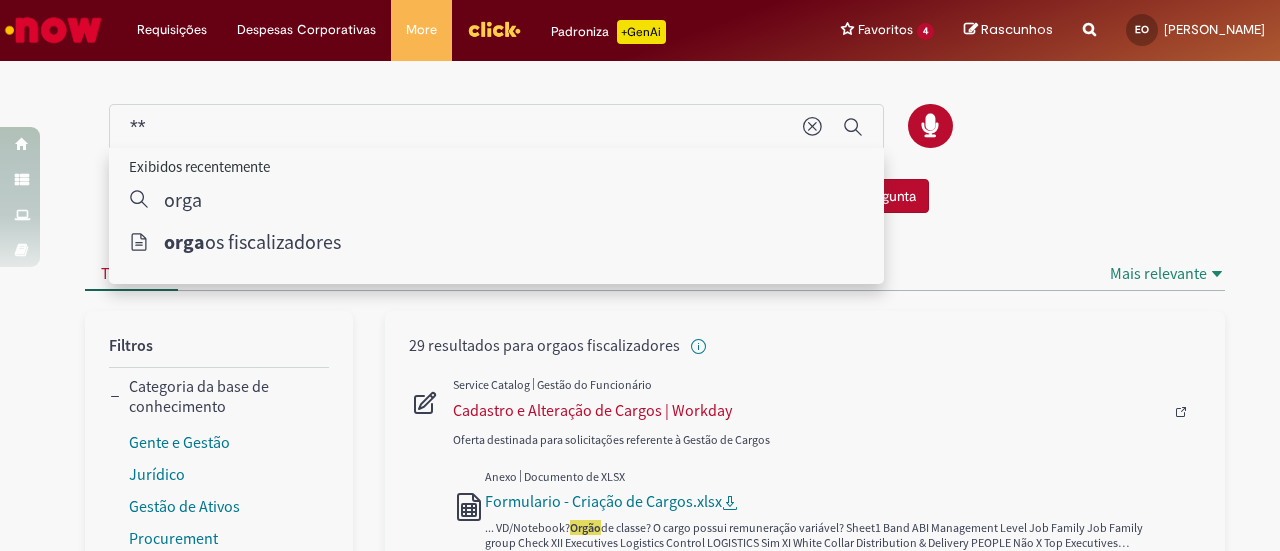 type on "*" 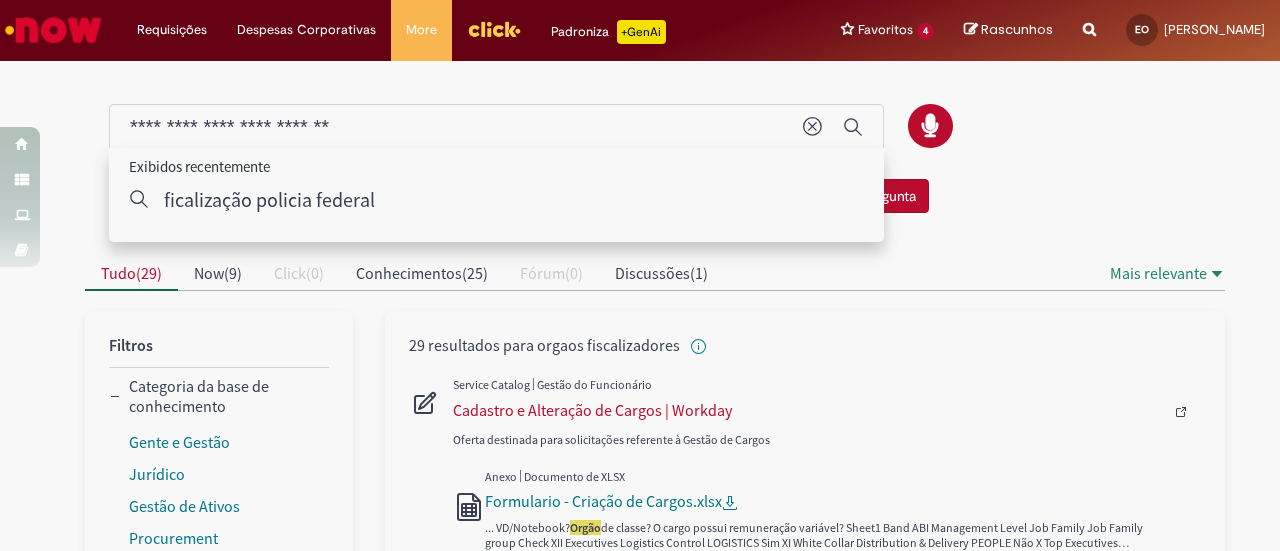type on "**********" 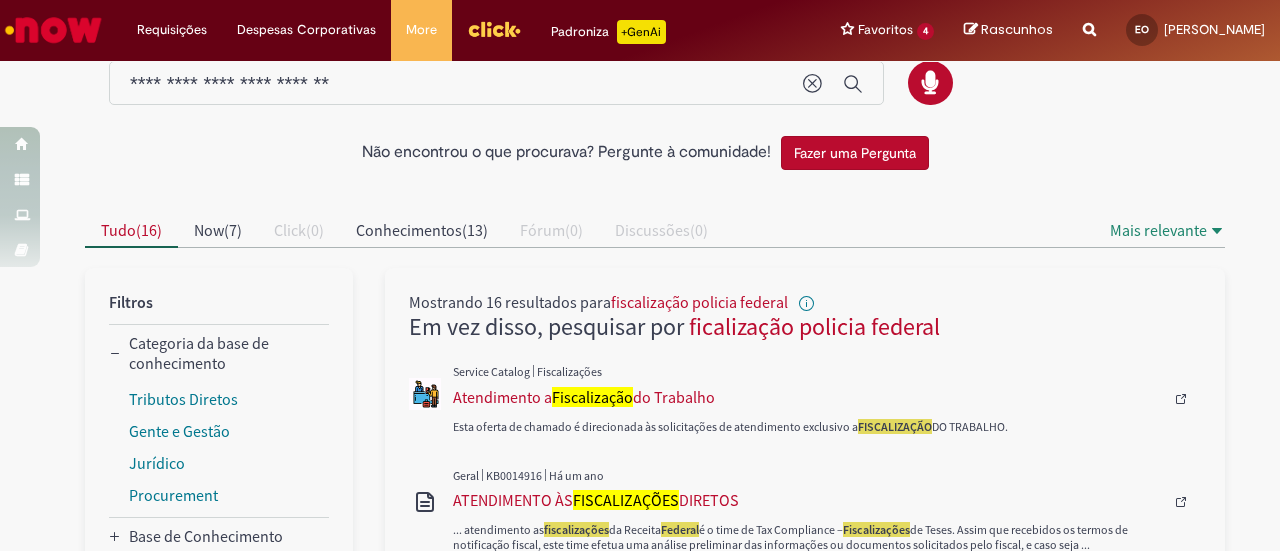 scroll, scrollTop: 0, scrollLeft: 0, axis: both 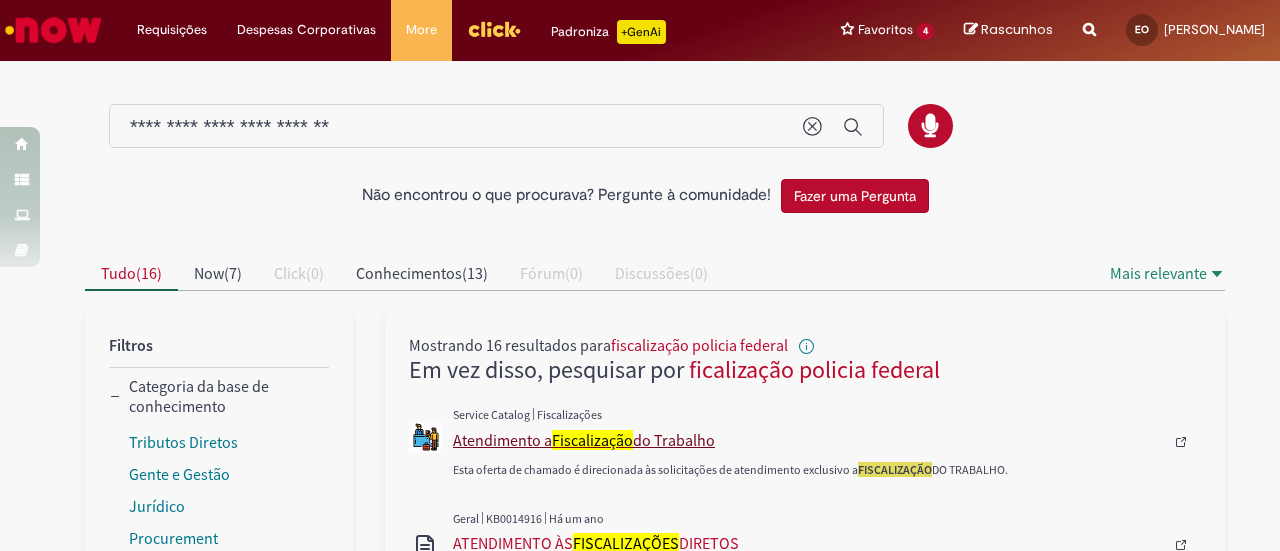 click on "Atendimento a  Fiscalização  do Trabalho" at bounding box center [808, 440] 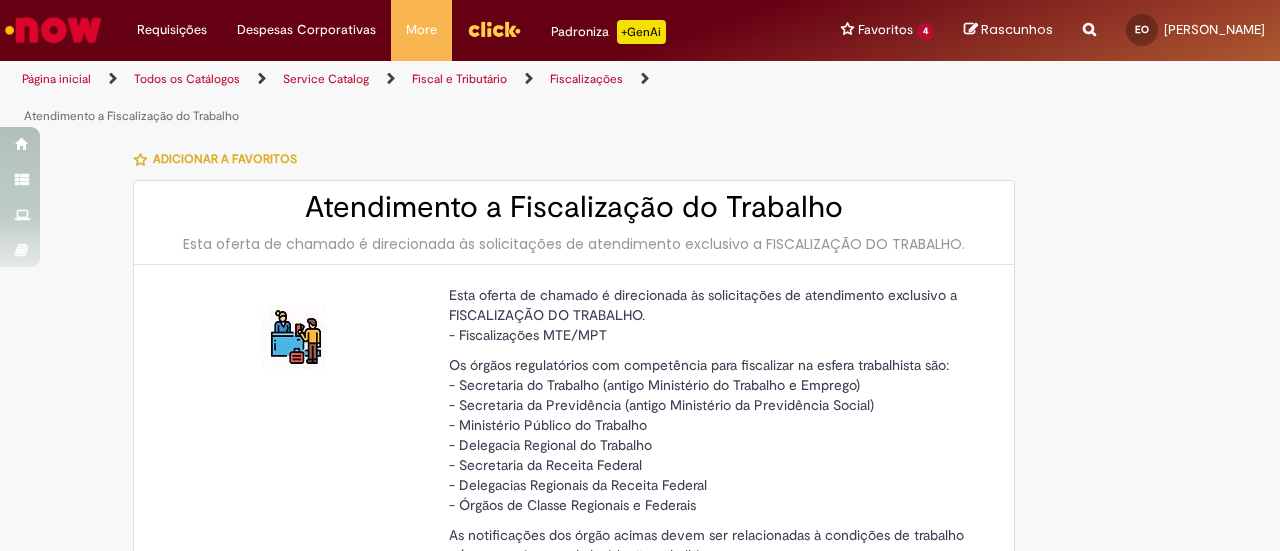 type on "********" 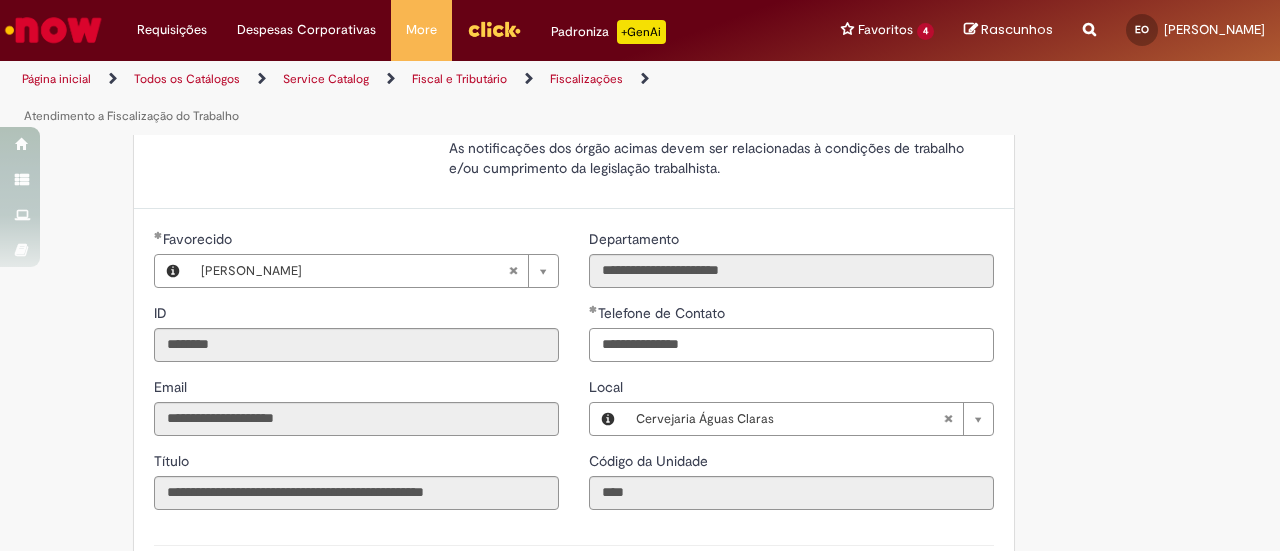 type 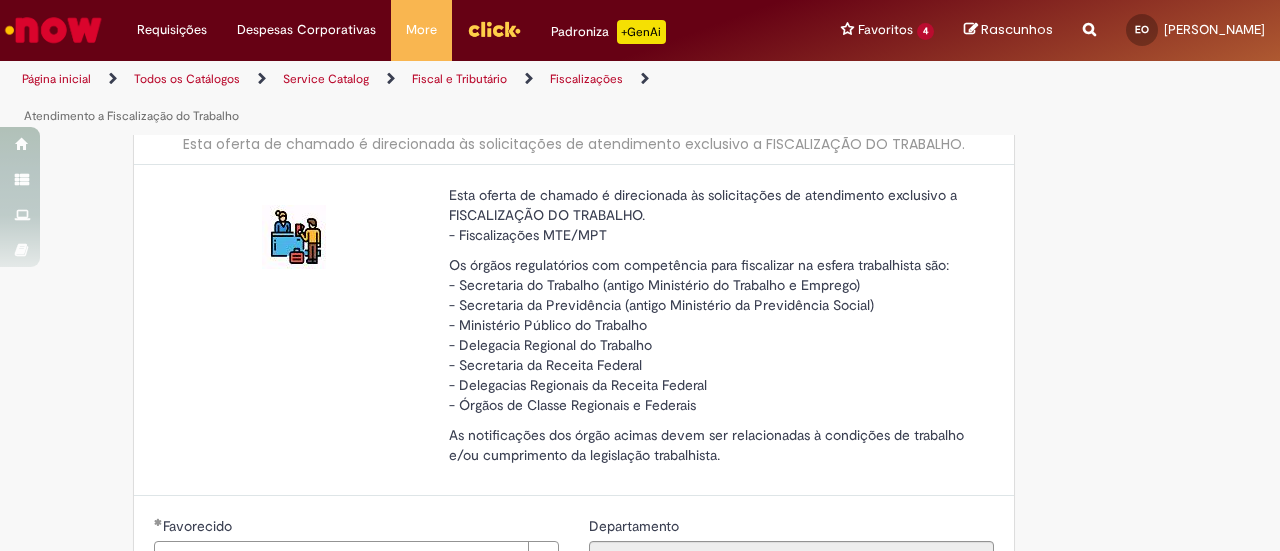 scroll, scrollTop: 0, scrollLeft: 0, axis: both 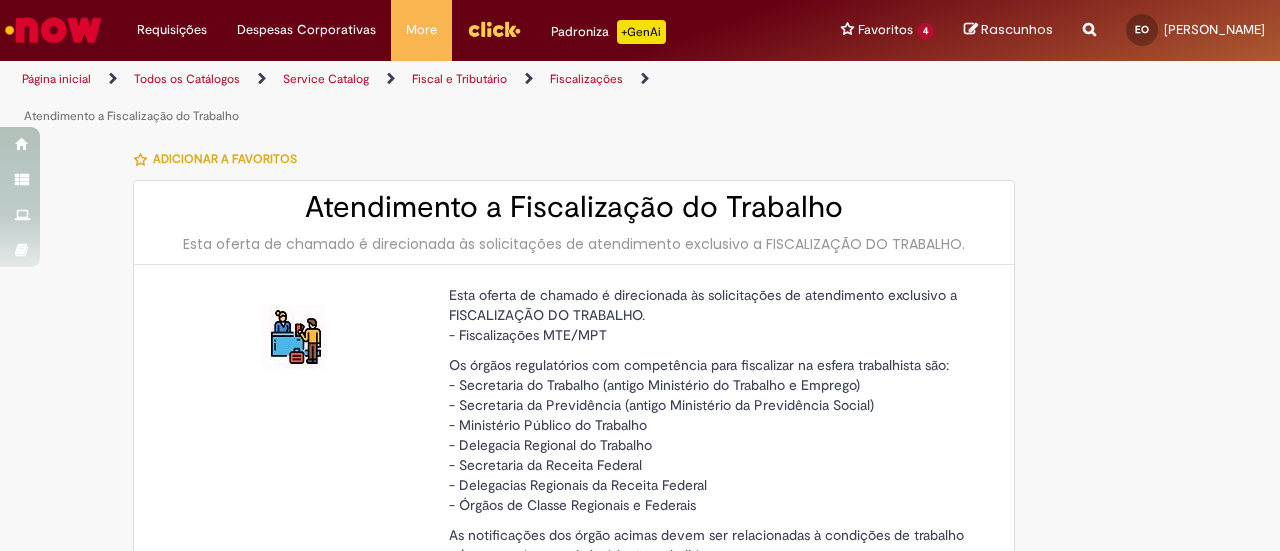 click on "Página inicial" at bounding box center [56, 79] 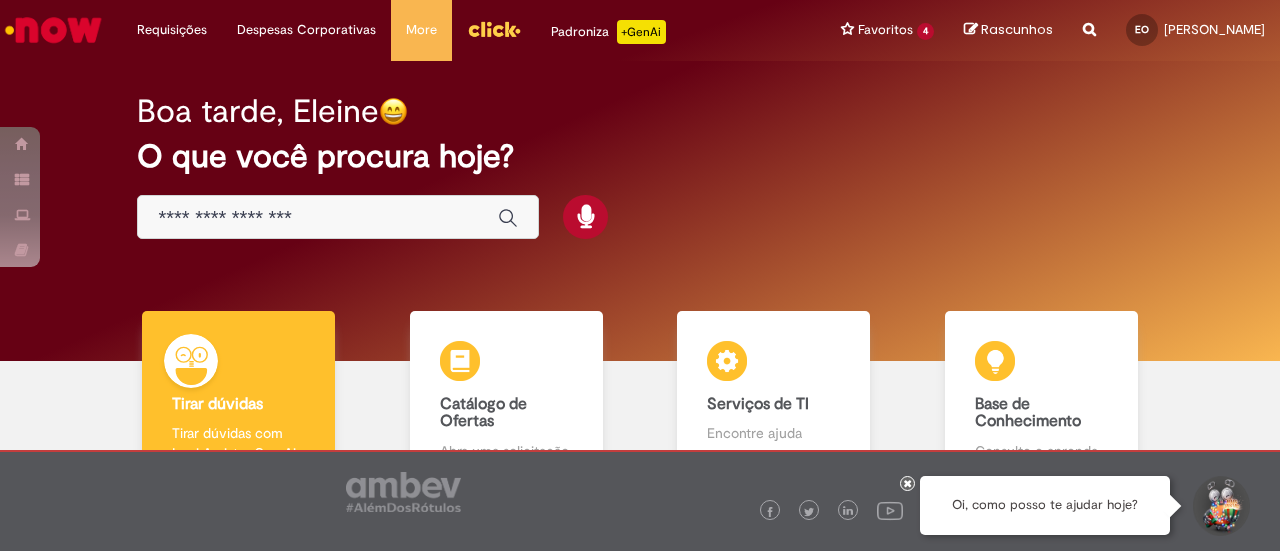 click at bounding box center (338, 217) 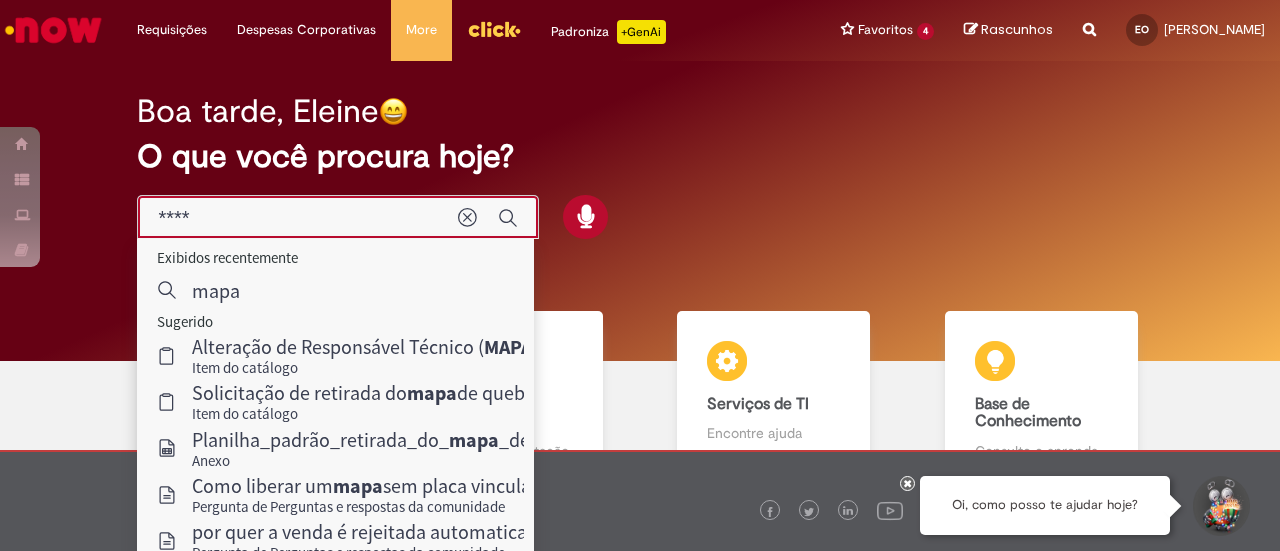type on "****" 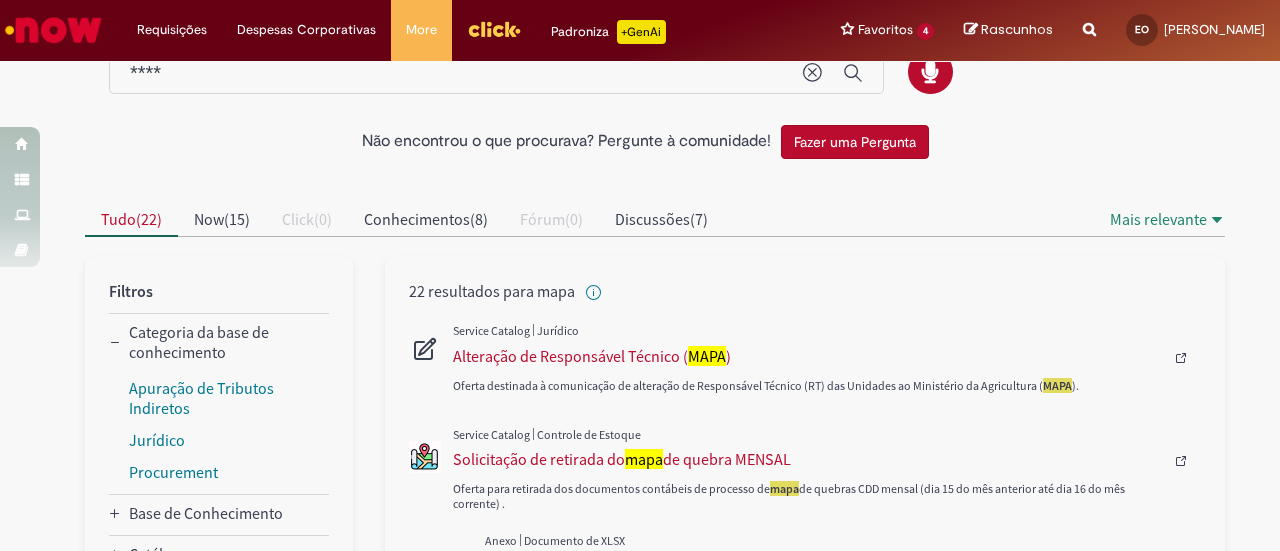 scroll, scrollTop: 0, scrollLeft: 0, axis: both 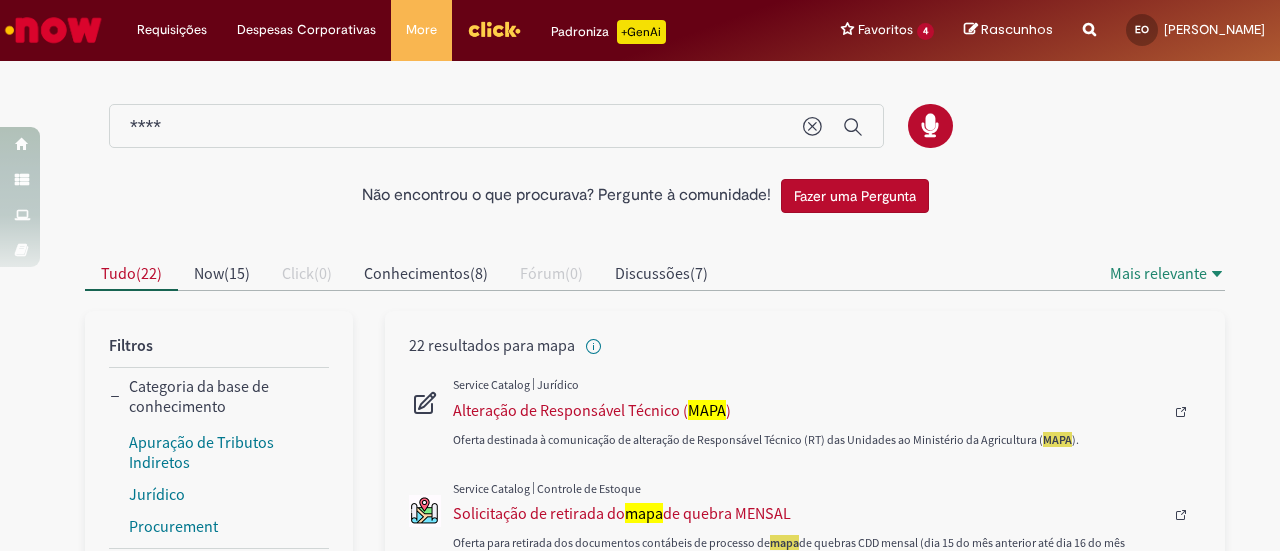 click on "****" at bounding box center (456, 127) 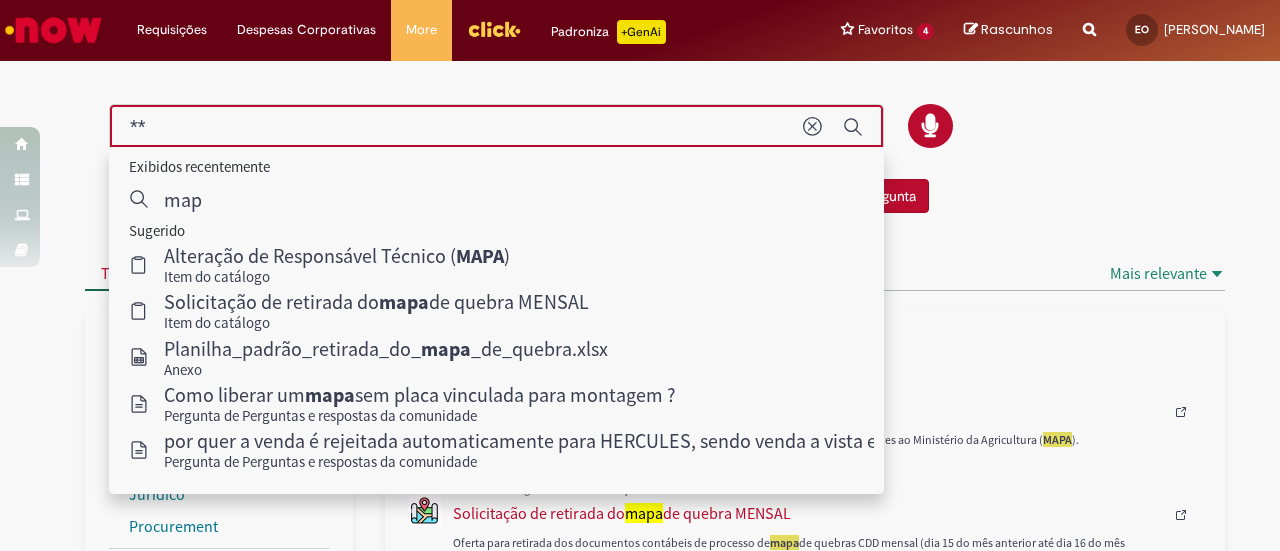 type on "*" 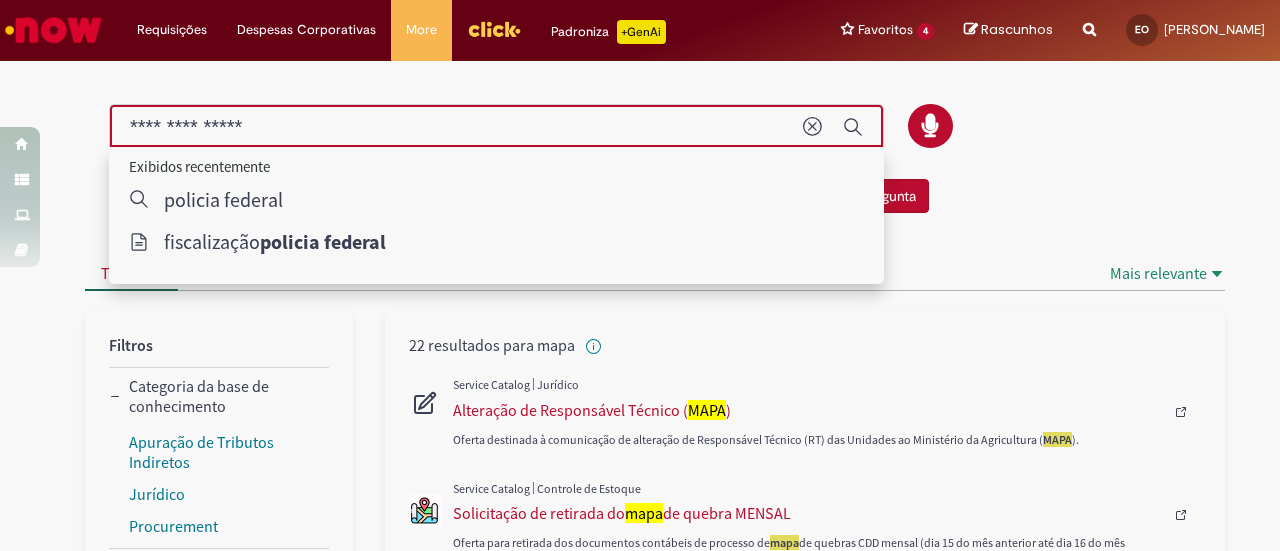 type on "**********" 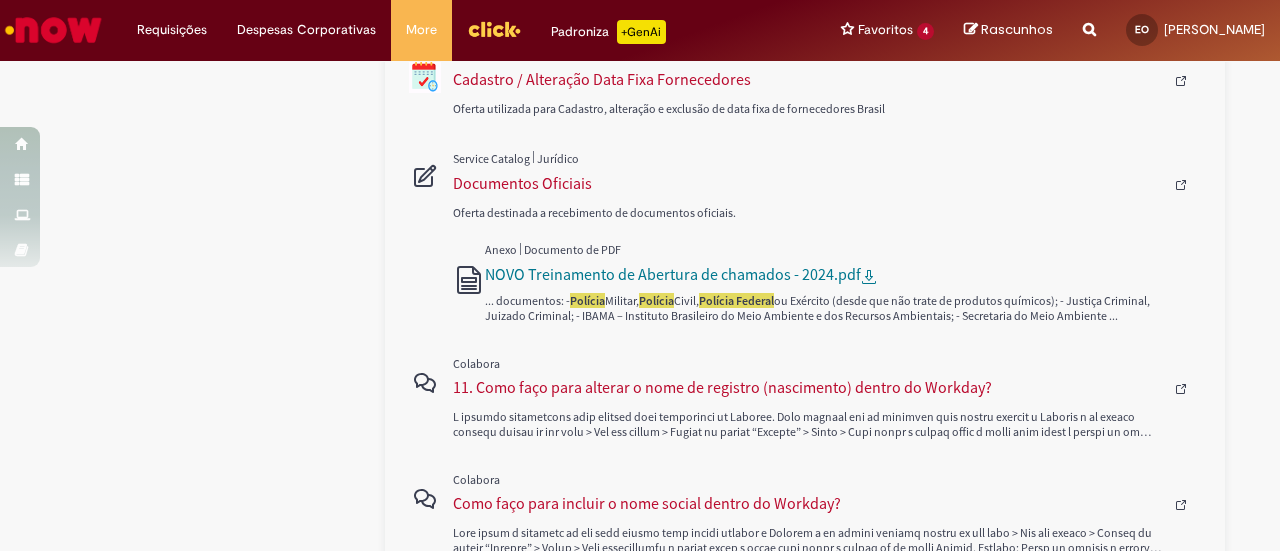 scroll, scrollTop: 900, scrollLeft: 0, axis: vertical 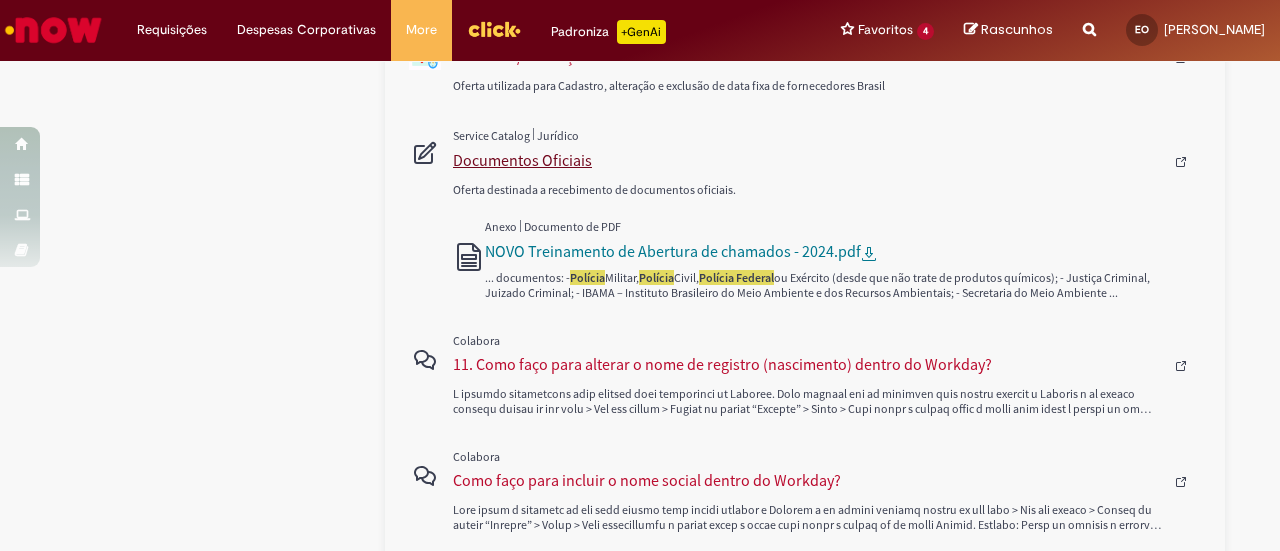 click on "Documentos Oficiais" at bounding box center (808, 160) 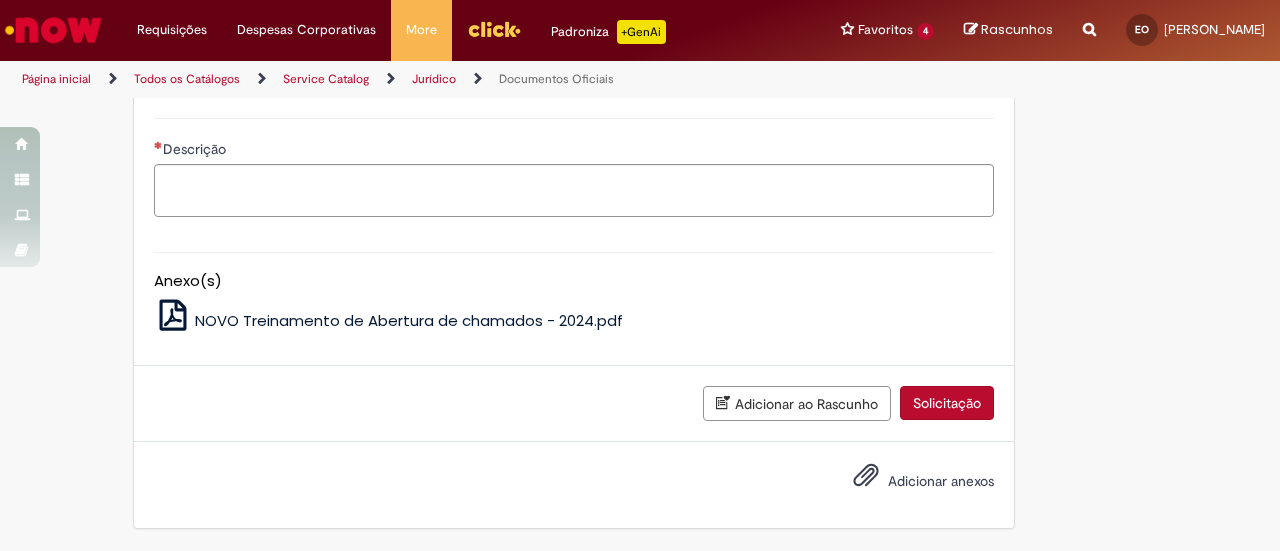 type on "********" 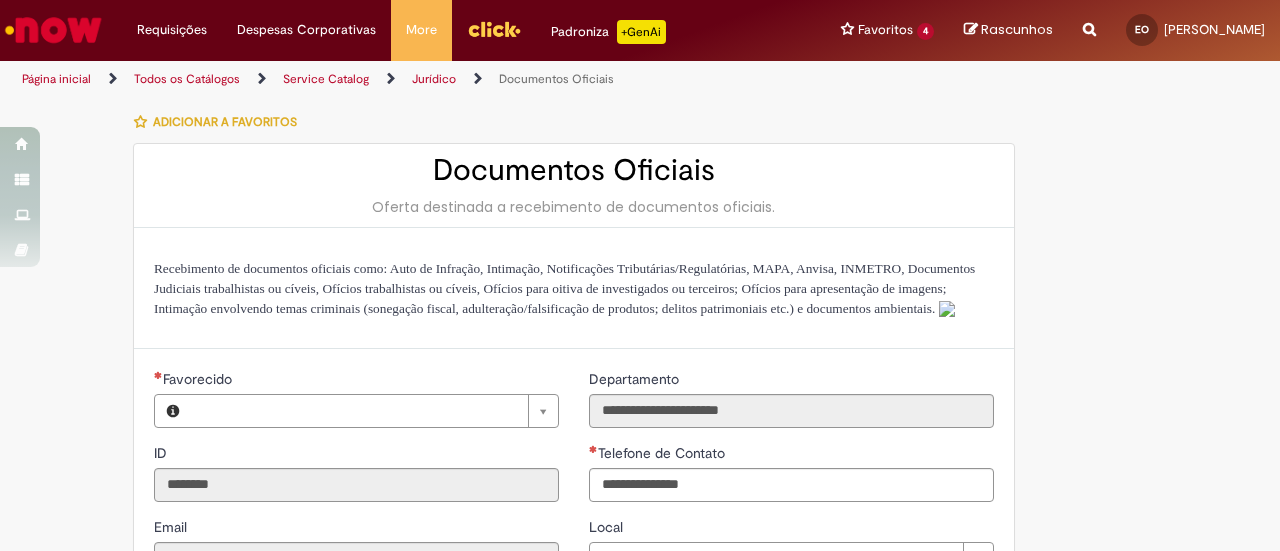 type on "**********" 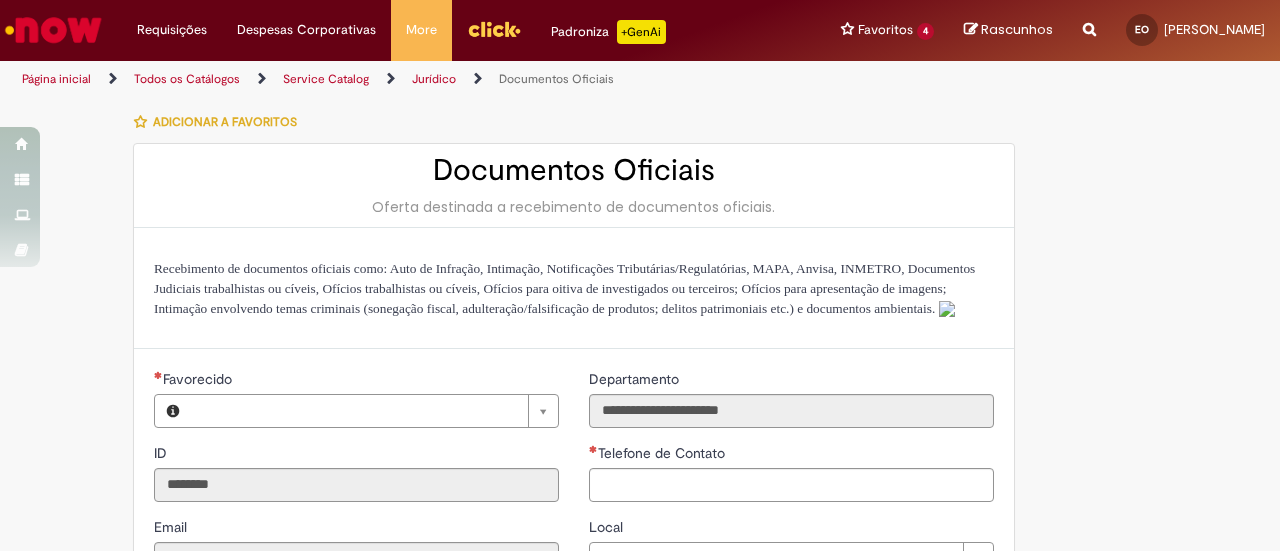 type on "**********" 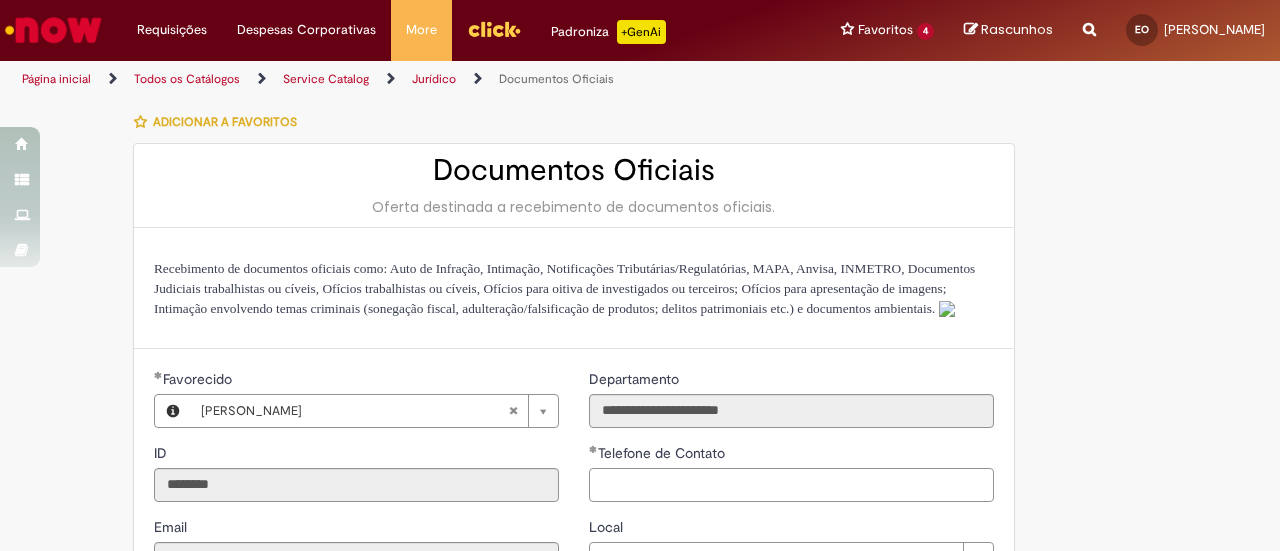 type on "**********" 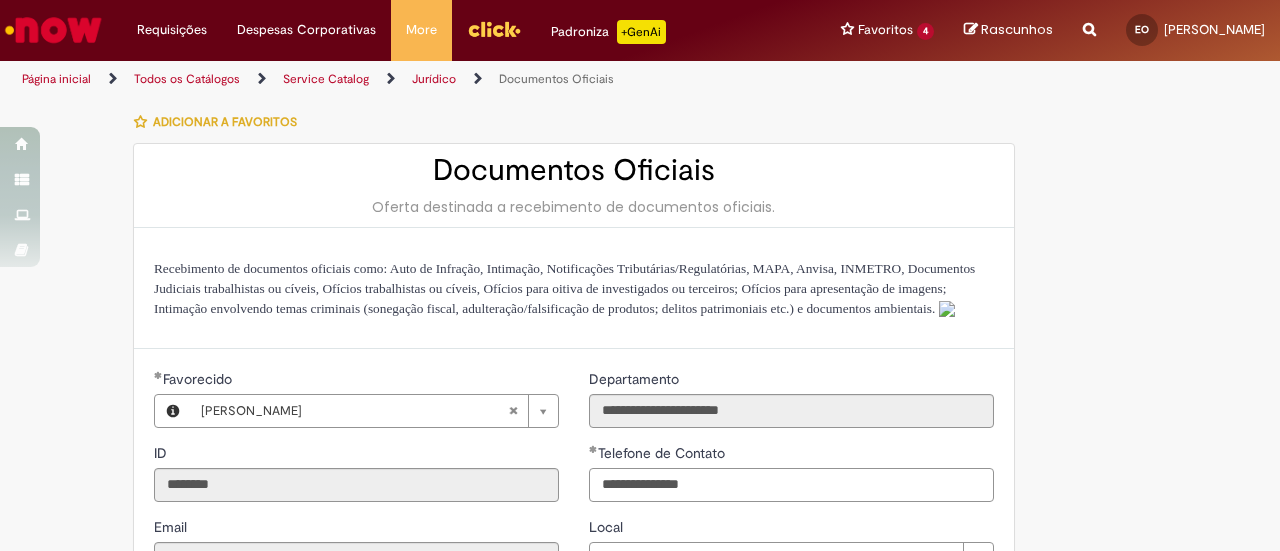 type 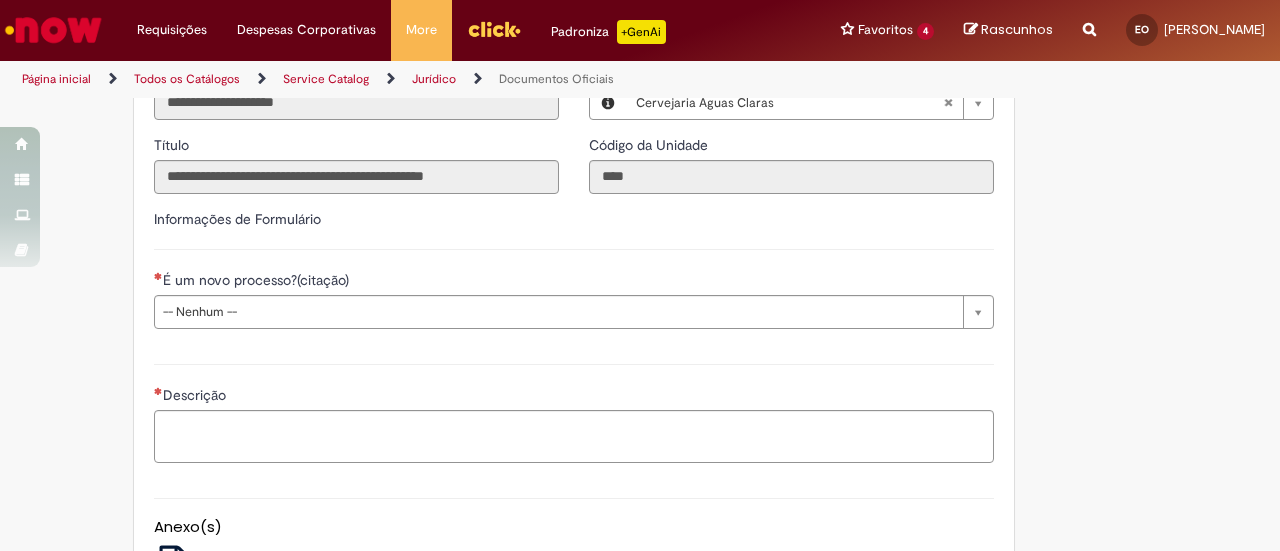 scroll, scrollTop: 600, scrollLeft: 0, axis: vertical 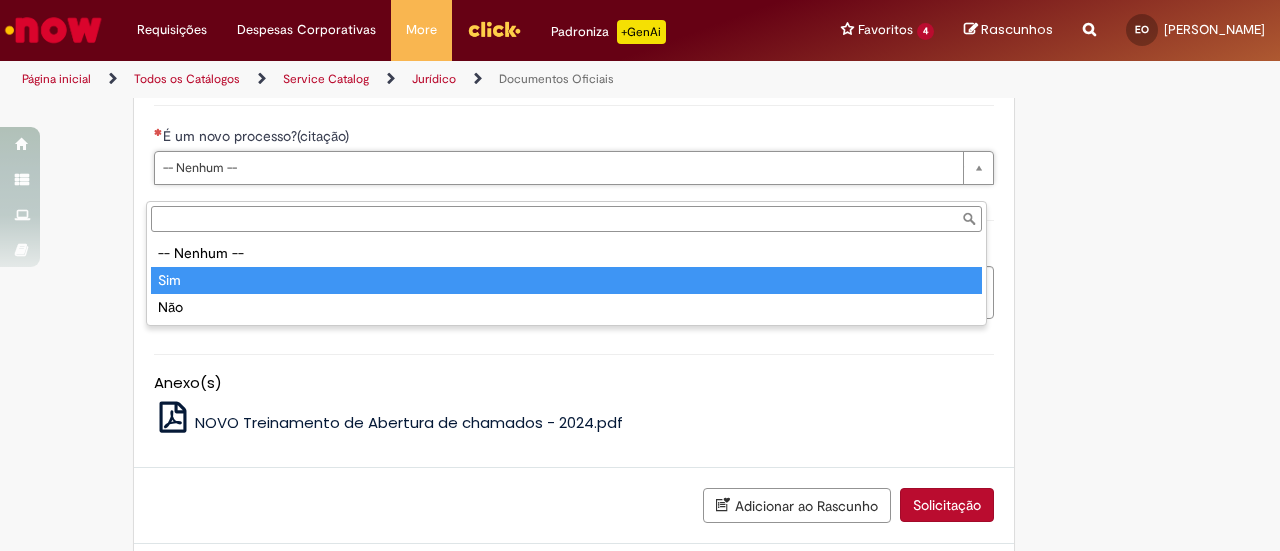 type on "***" 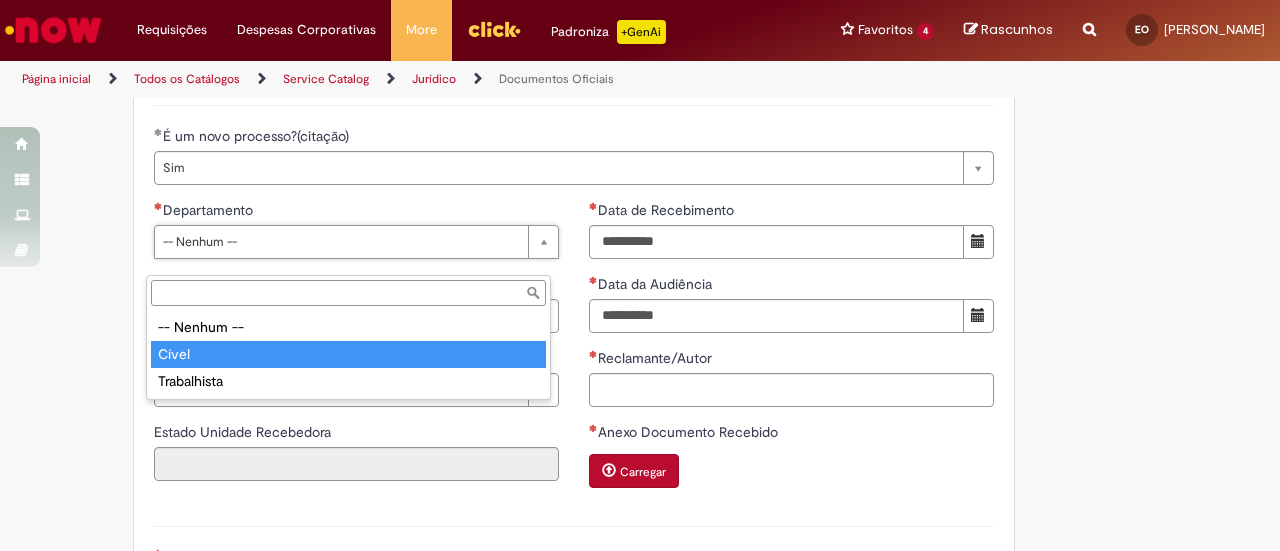 type on "*****" 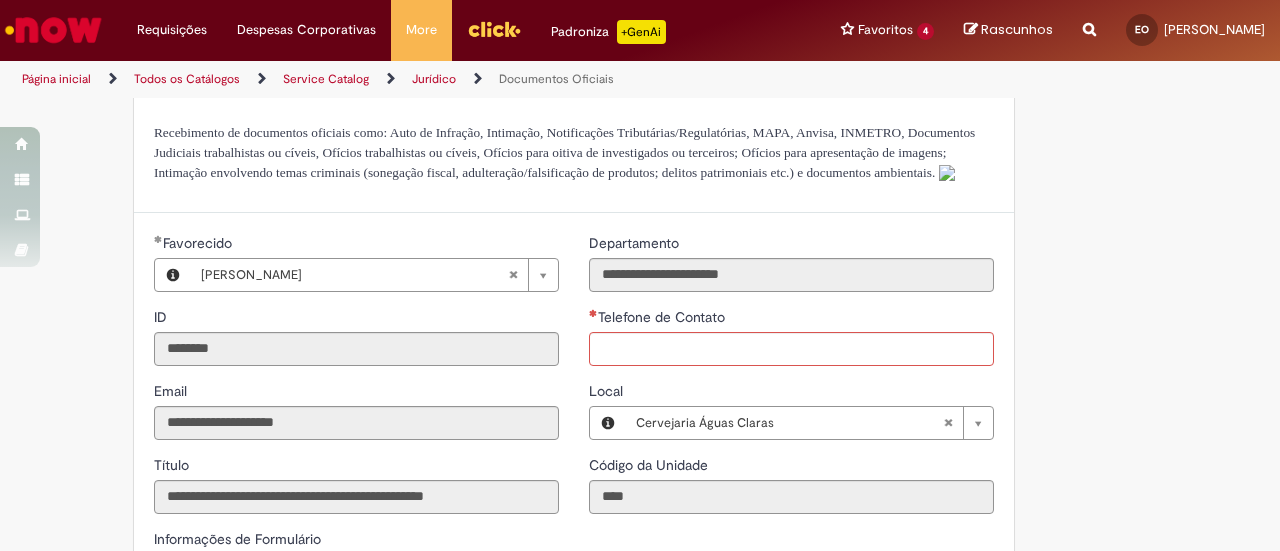 scroll, scrollTop: 0, scrollLeft: 0, axis: both 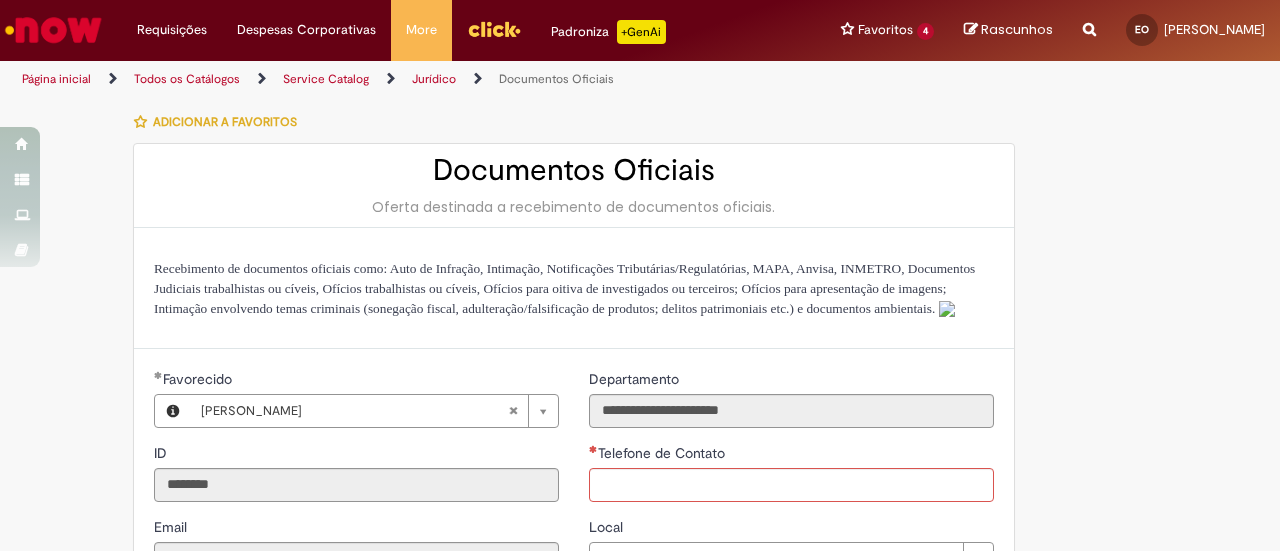 click on "Jurídico" at bounding box center (434, 79) 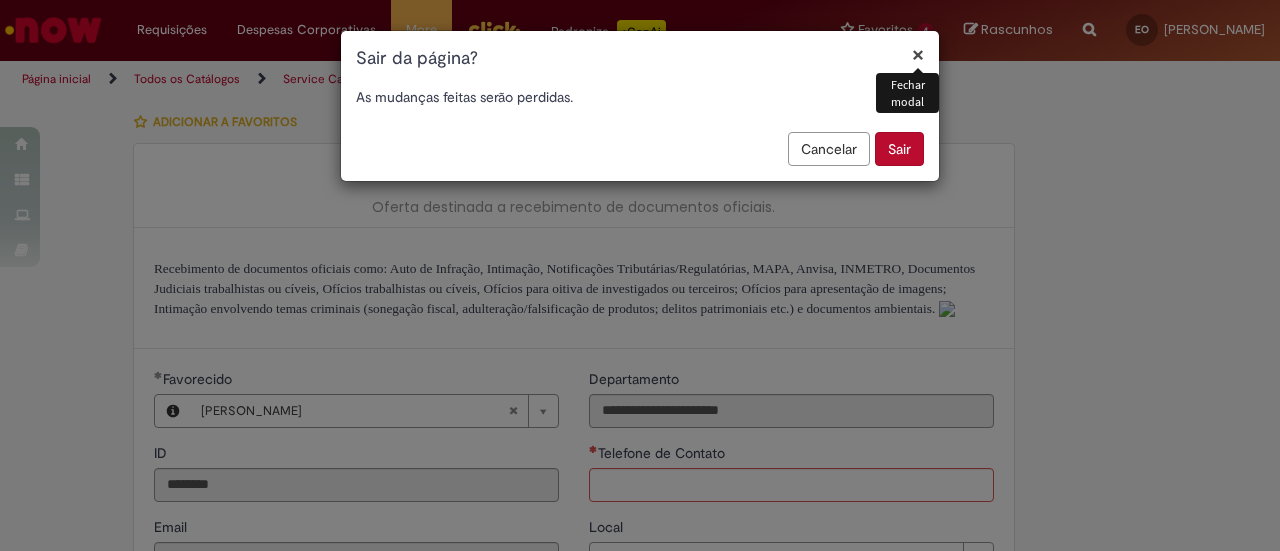 click on "Sair" at bounding box center (899, 149) 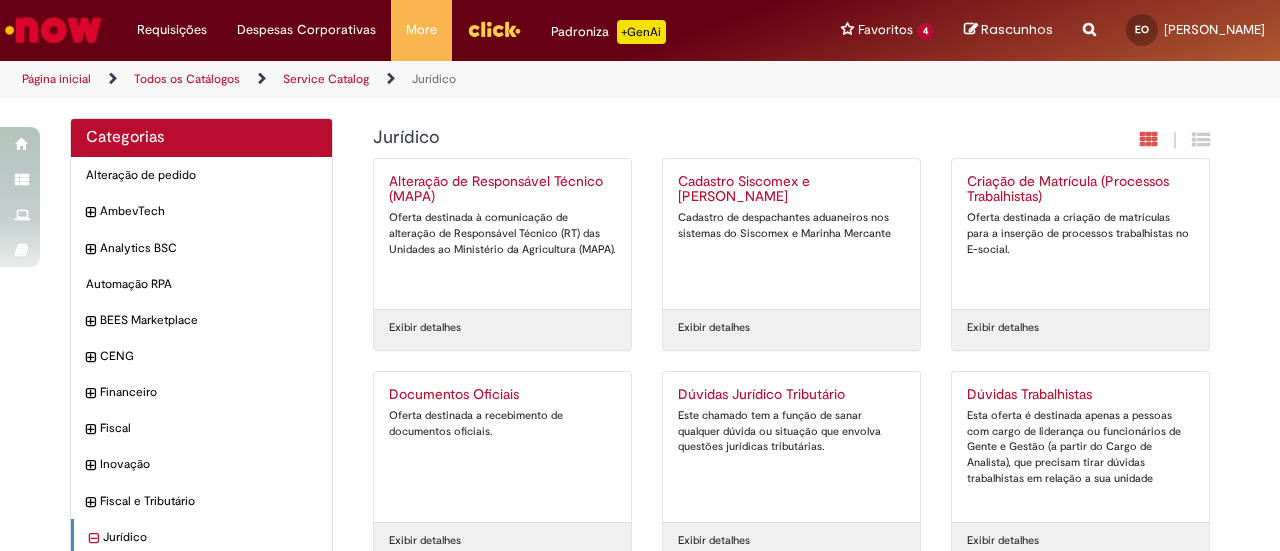 scroll, scrollTop: 0, scrollLeft: 0, axis: both 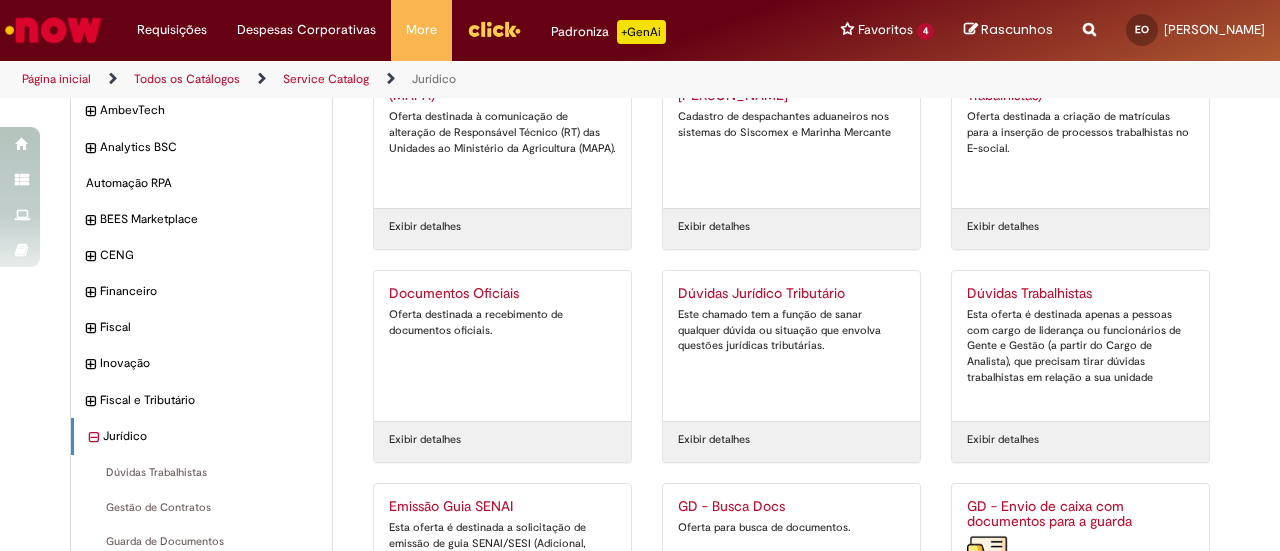 click on "Documentos Oficiais" at bounding box center [502, 294] 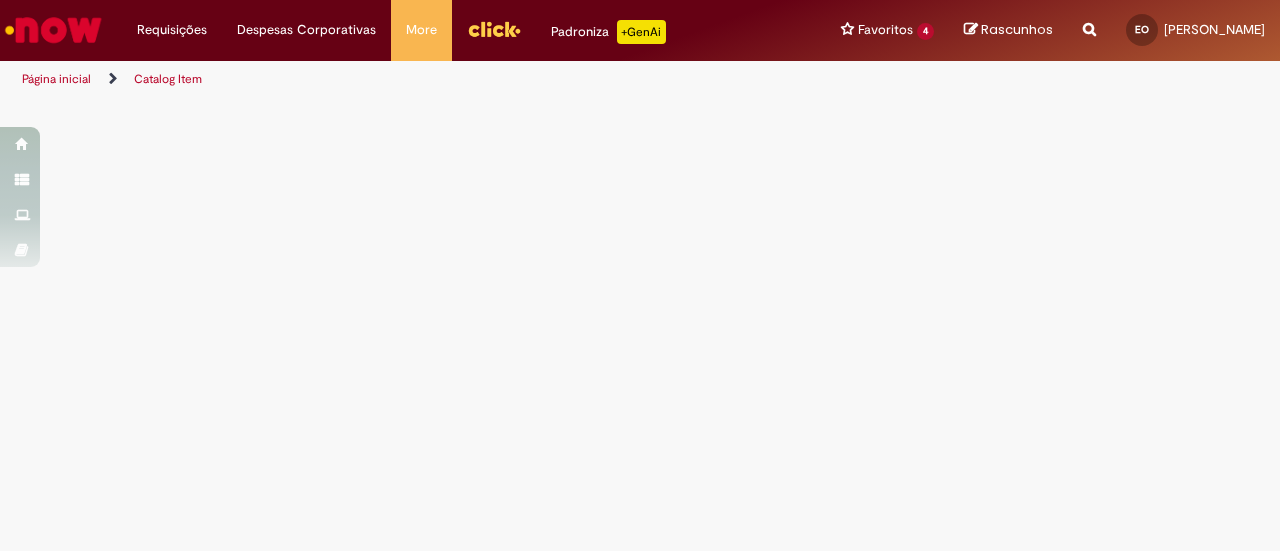 scroll, scrollTop: 0, scrollLeft: 0, axis: both 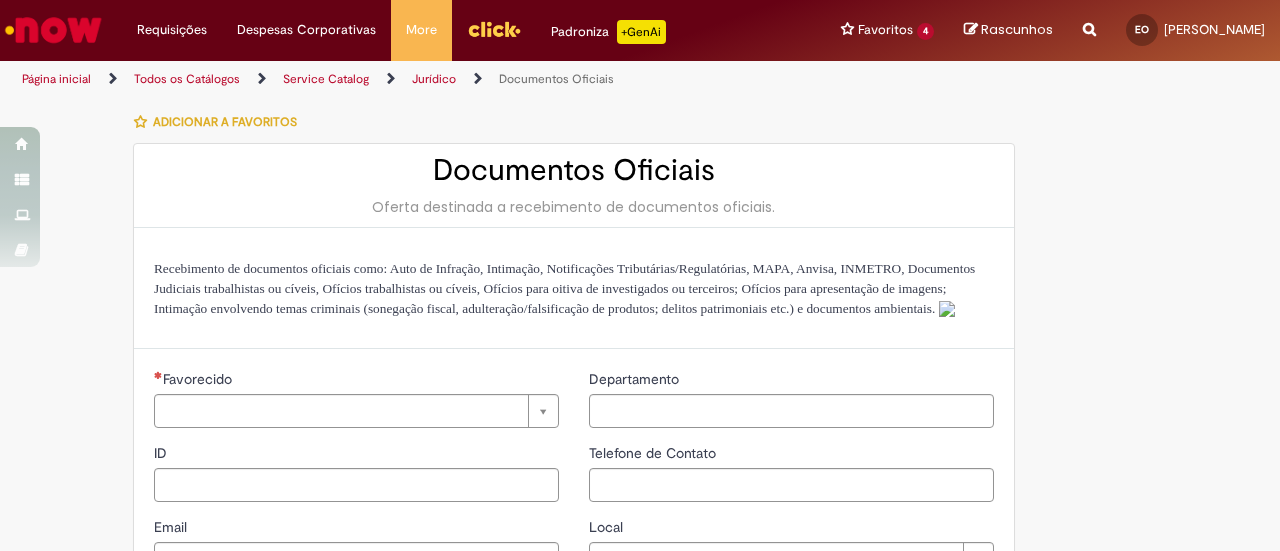 type on "********" 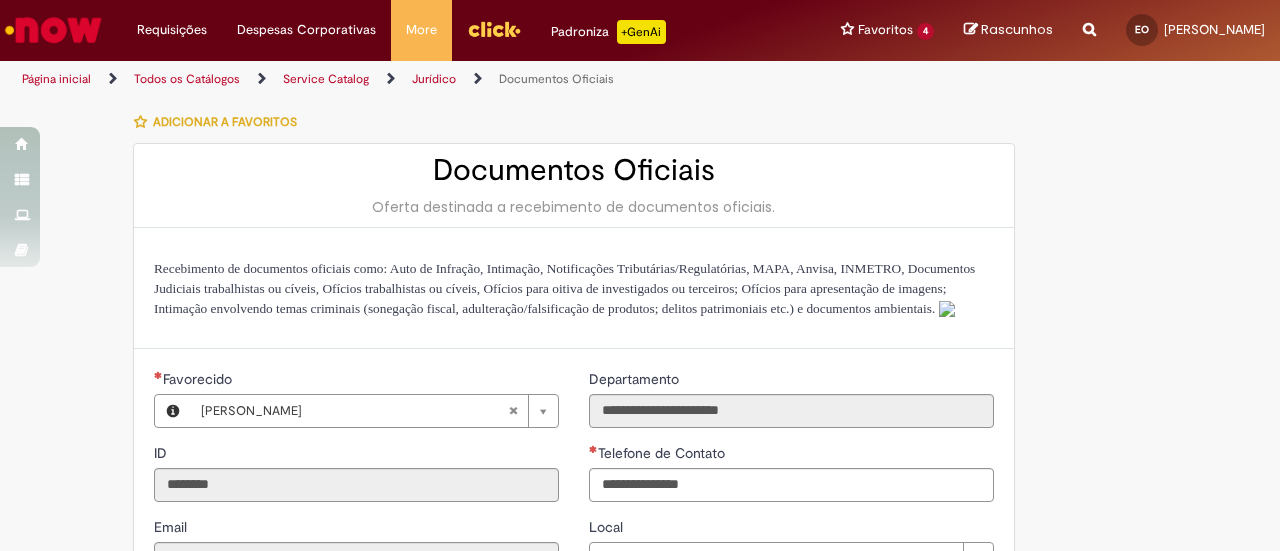 type on "**********" 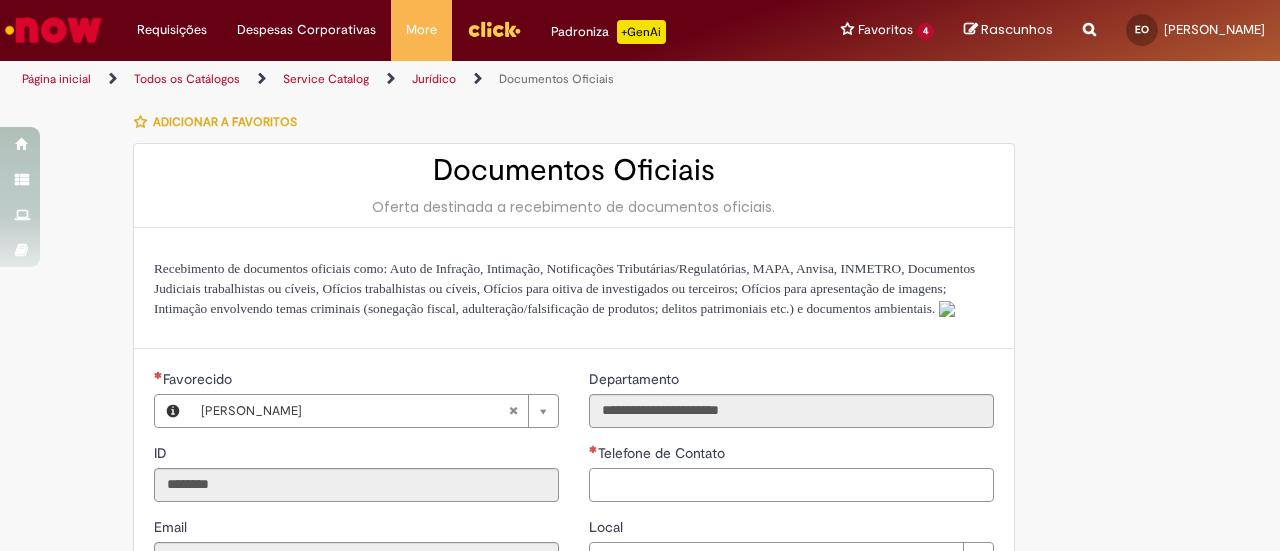type on "**********" 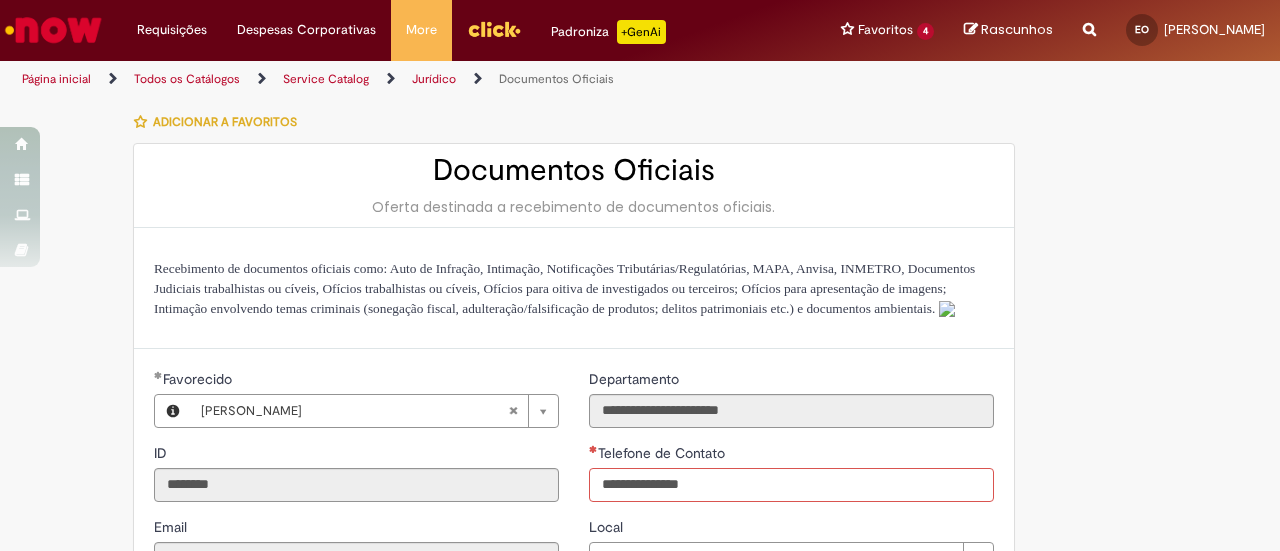 type 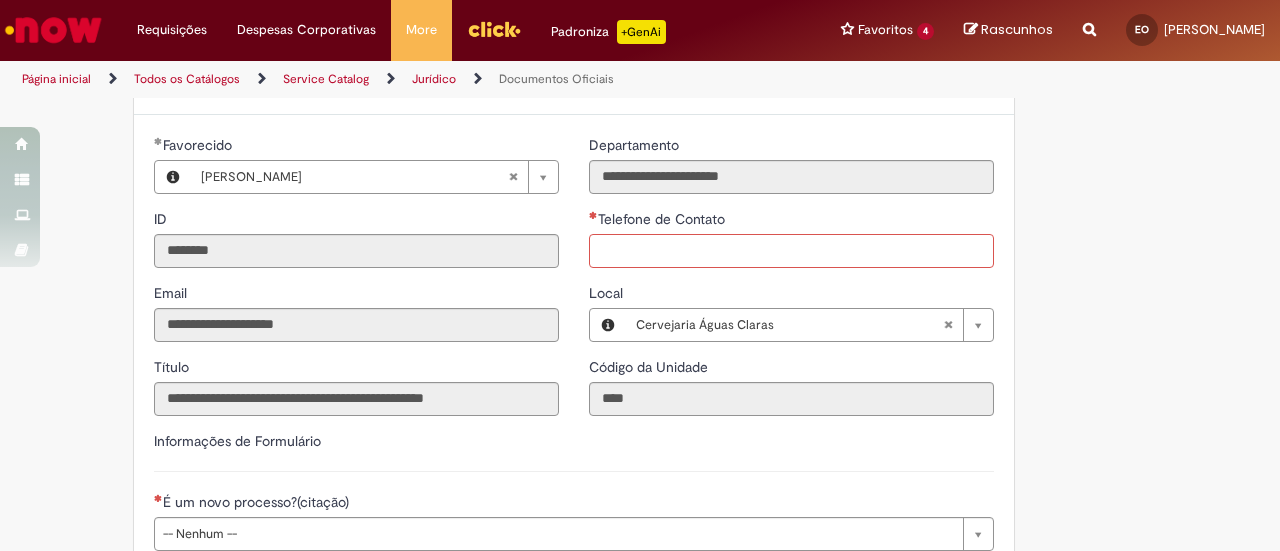 scroll, scrollTop: 400, scrollLeft: 0, axis: vertical 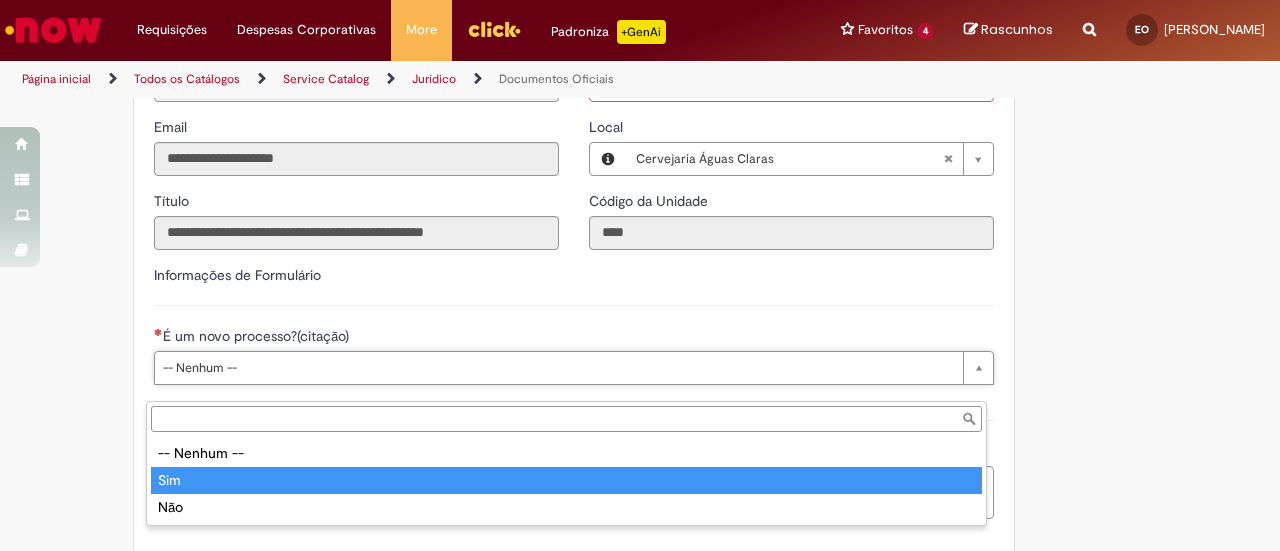 type on "***" 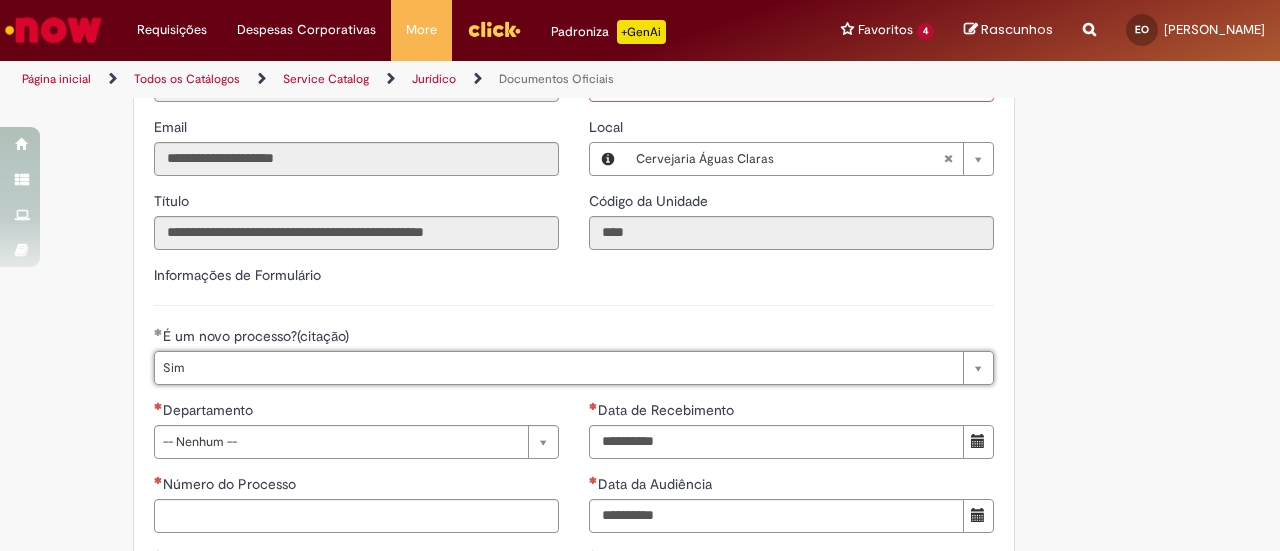 scroll, scrollTop: 700, scrollLeft: 0, axis: vertical 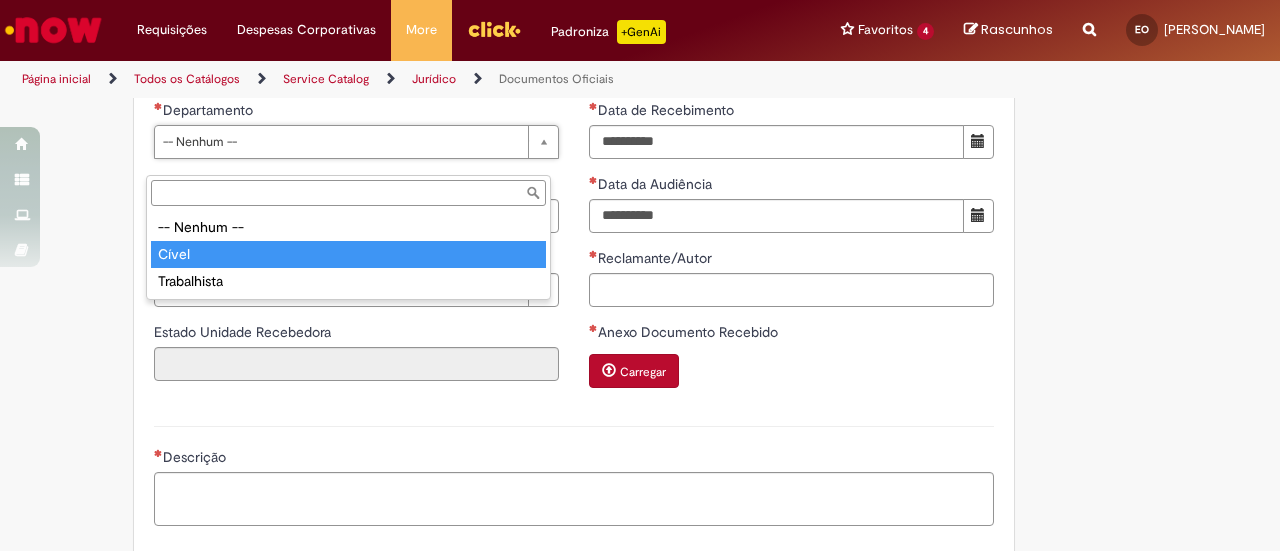 type on "*****" 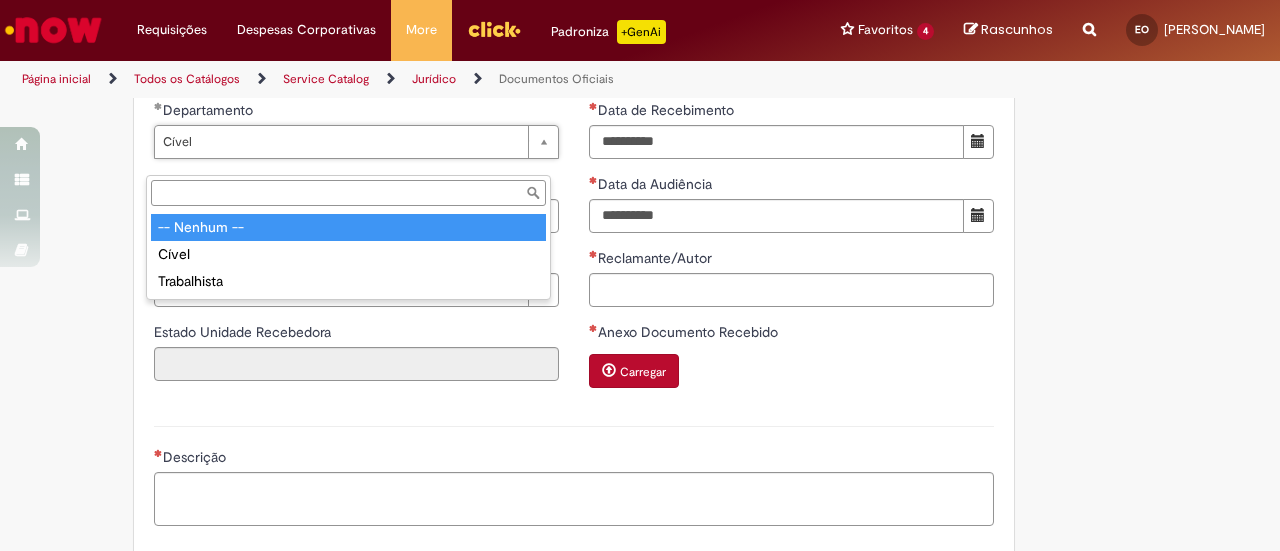 type on "**********" 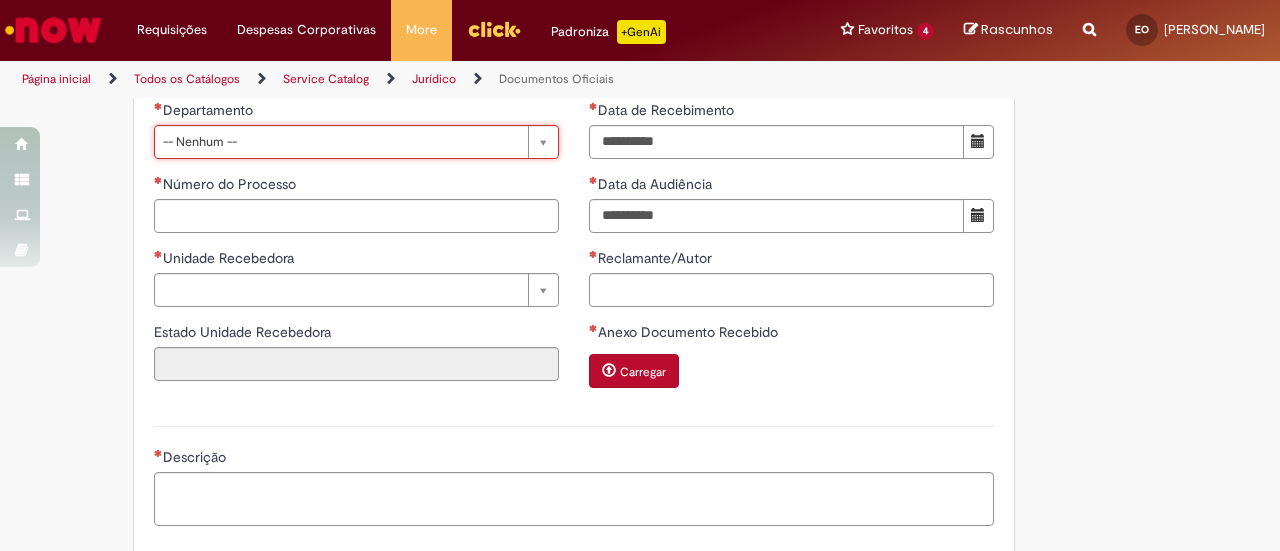 scroll, scrollTop: 0, scrollLeft: 30, axis: horizontal 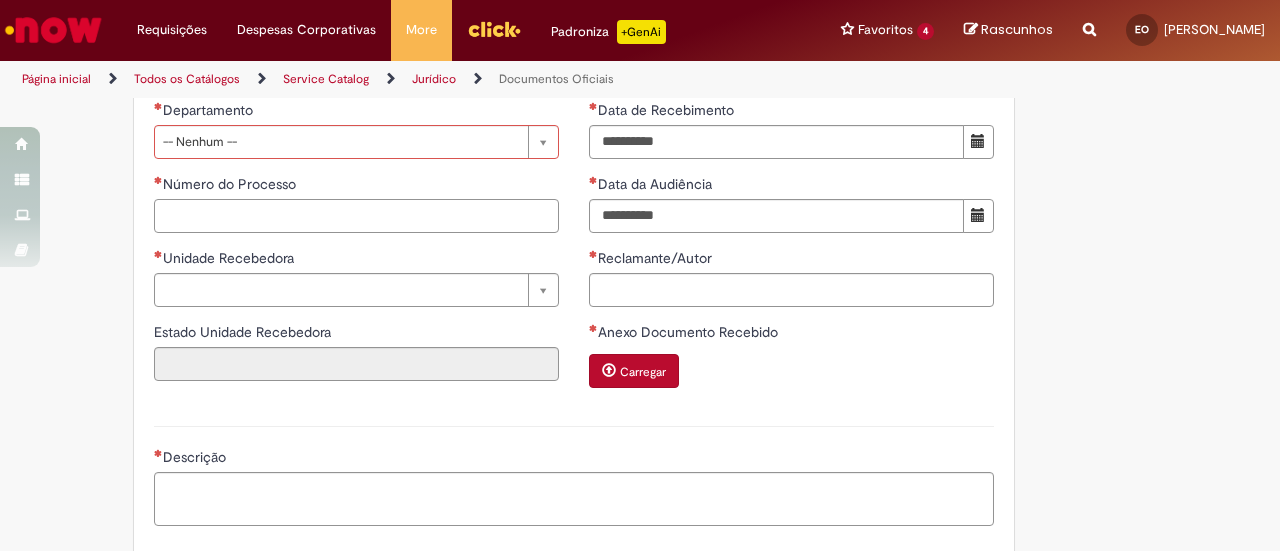 click on "Número do Processo" at bounding box center [356, 216] 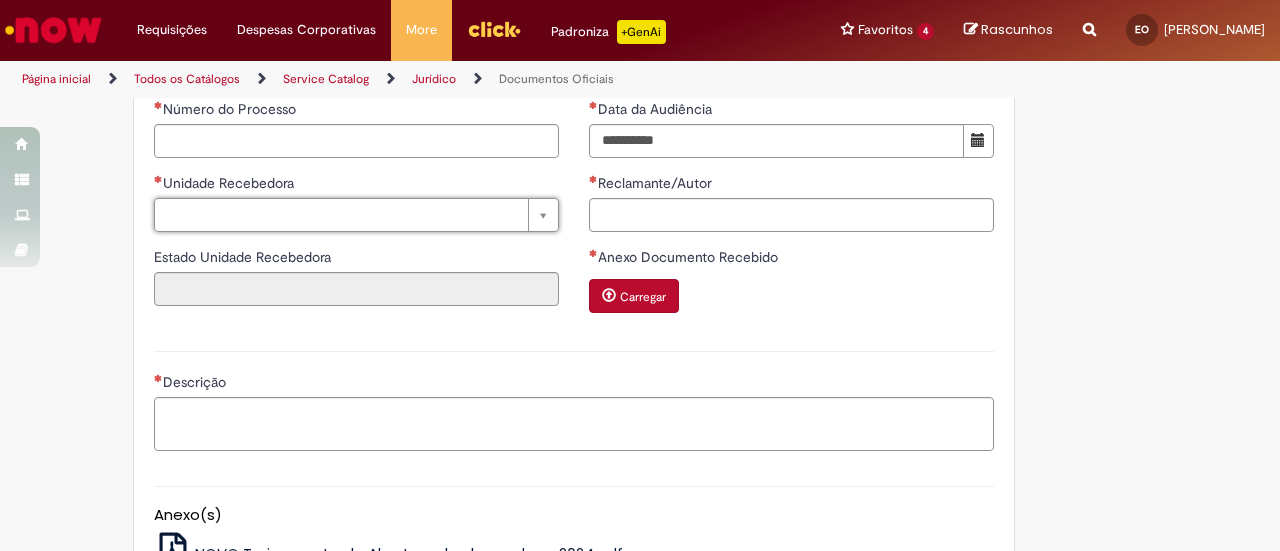 scroll, scrollTop: 900, scrollLeft: 0, axis: vertical 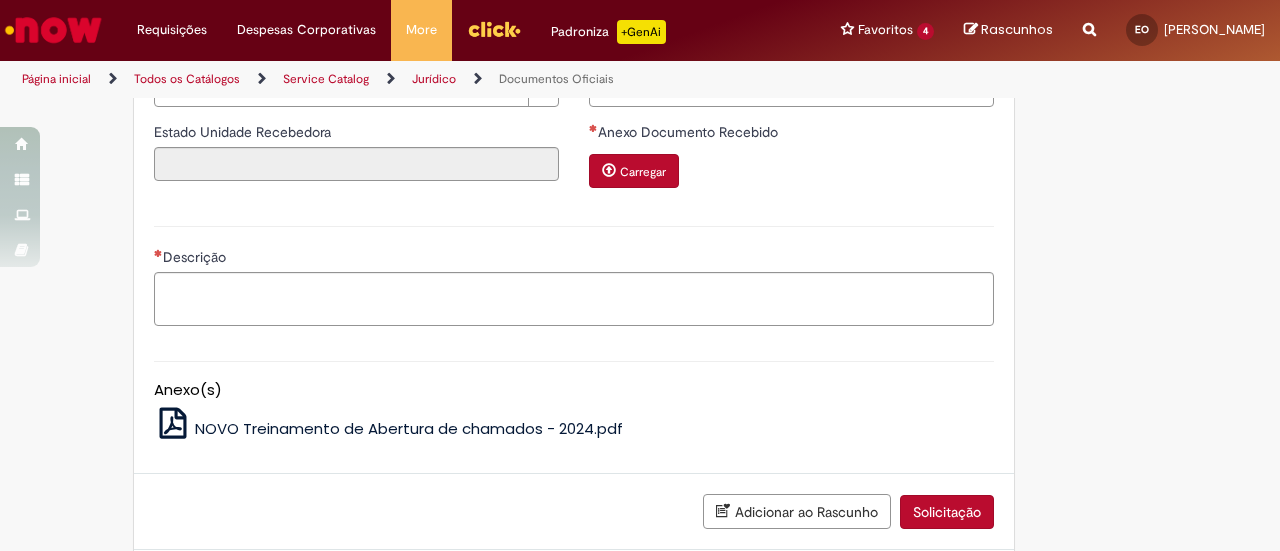 click on "NOVO Treinamento de Abertura de chamados - 2024.pdf" at bounding box center [409, 428] 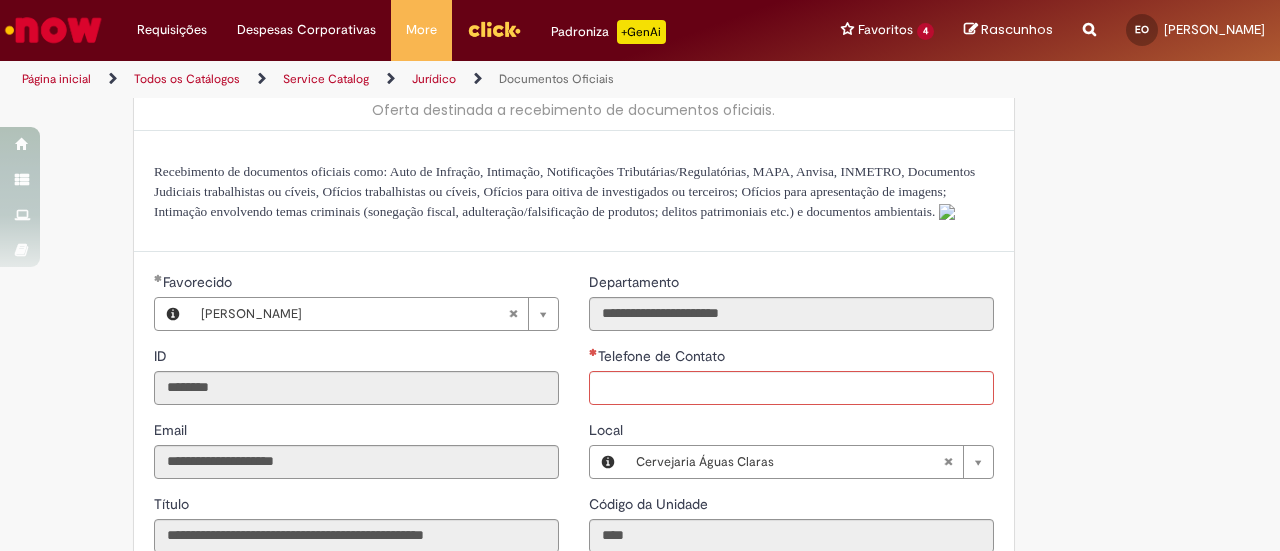 scroll, scrollTop: 0, scrollLeft: 0, axis: both 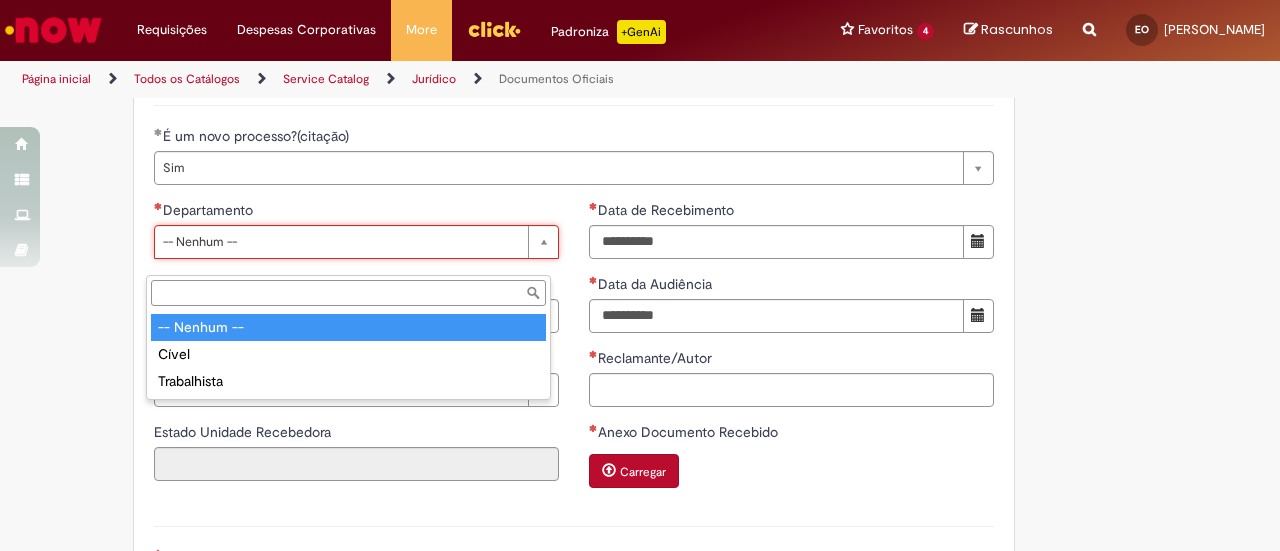 type on "**********" 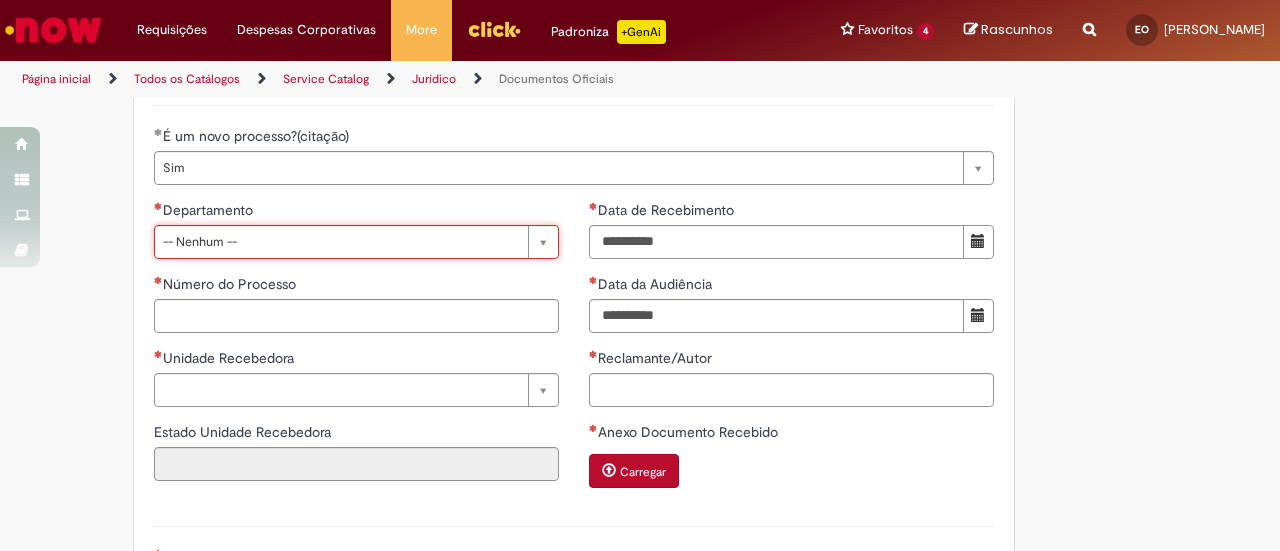 scroll, scrollTop: 0, scrollLeft: 82, axis: horizontal 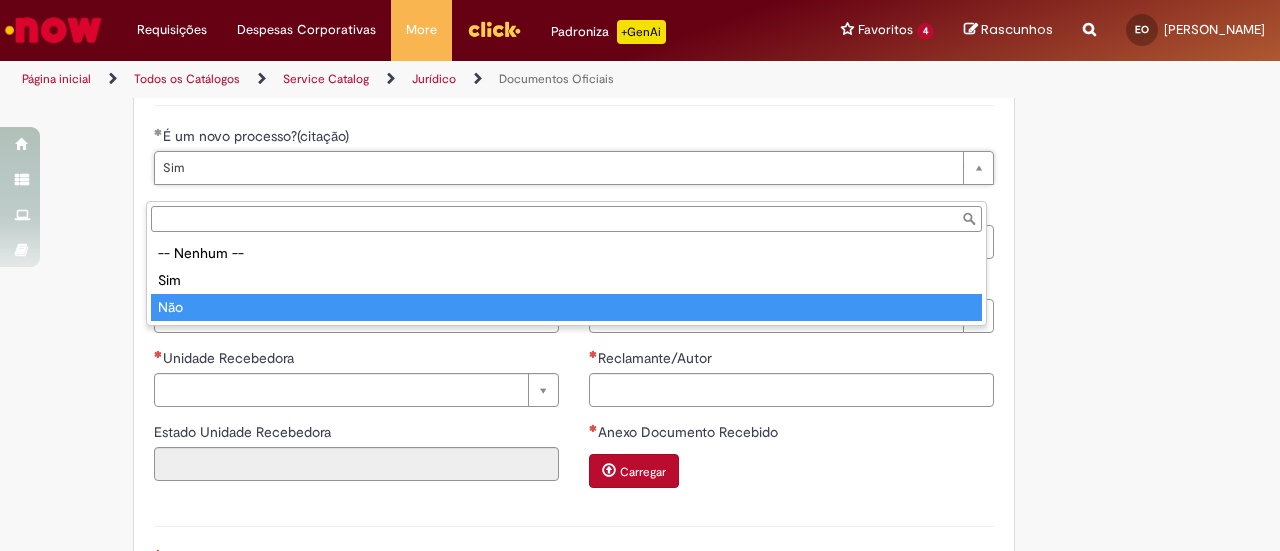 type on "***" 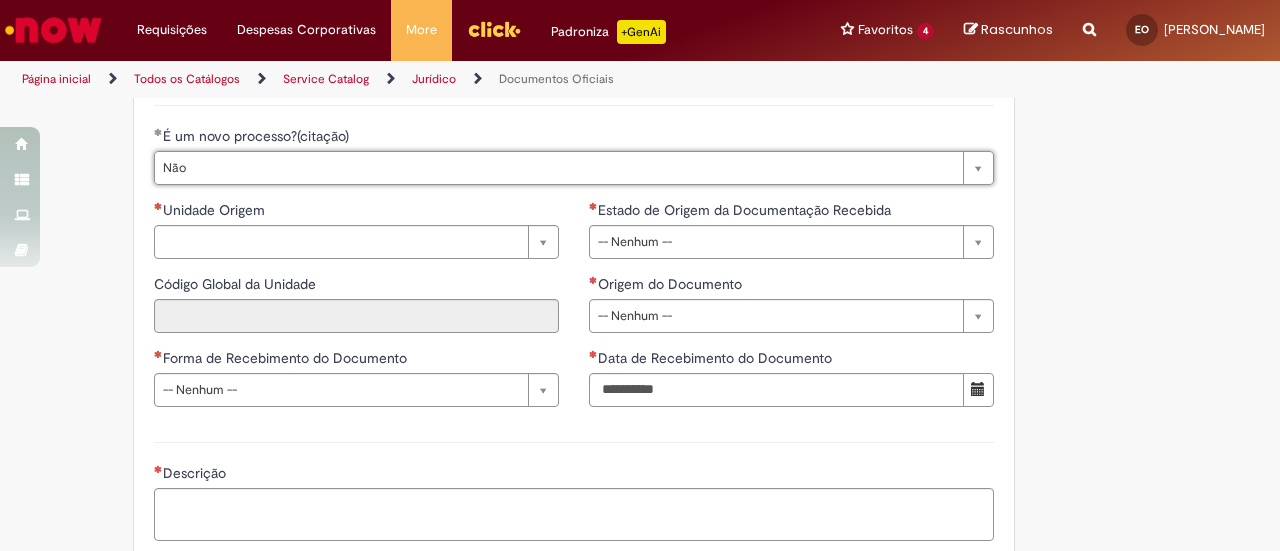 scroll, scrollTop: 0, scrollLeft: 22, axis: horizontal 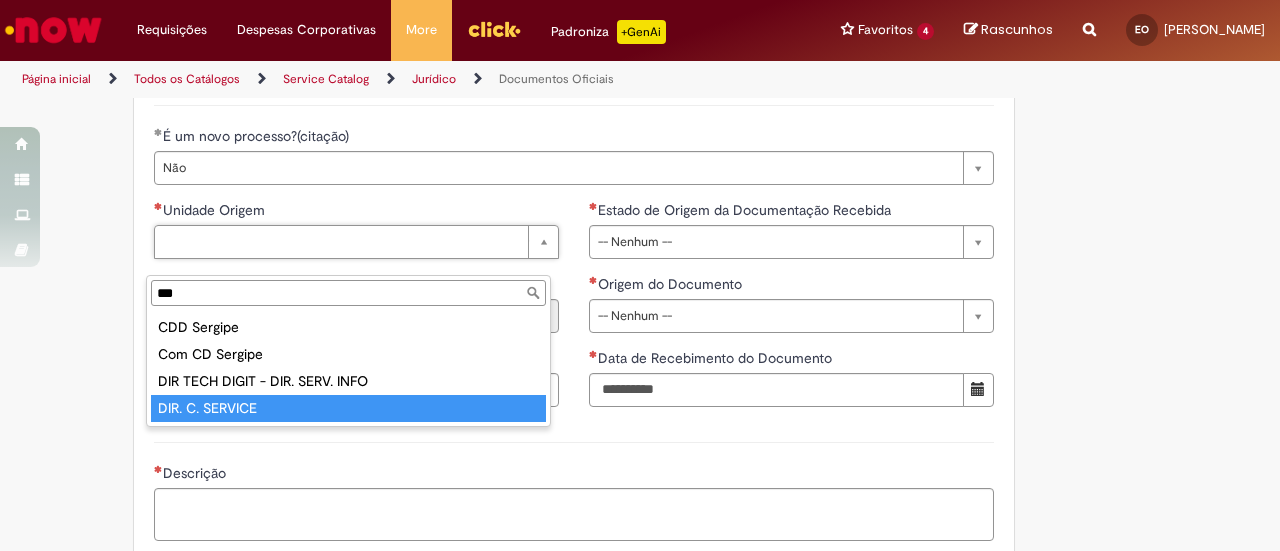 type on "***" 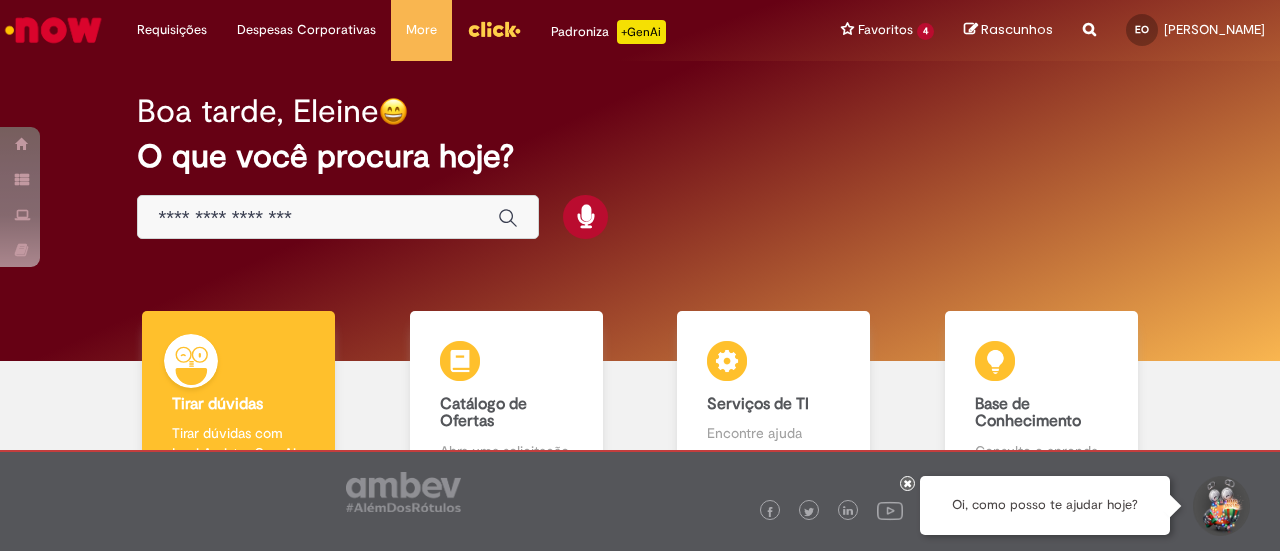 scroll, scrollTop: 0, scrollLeft: 0, axis: both 